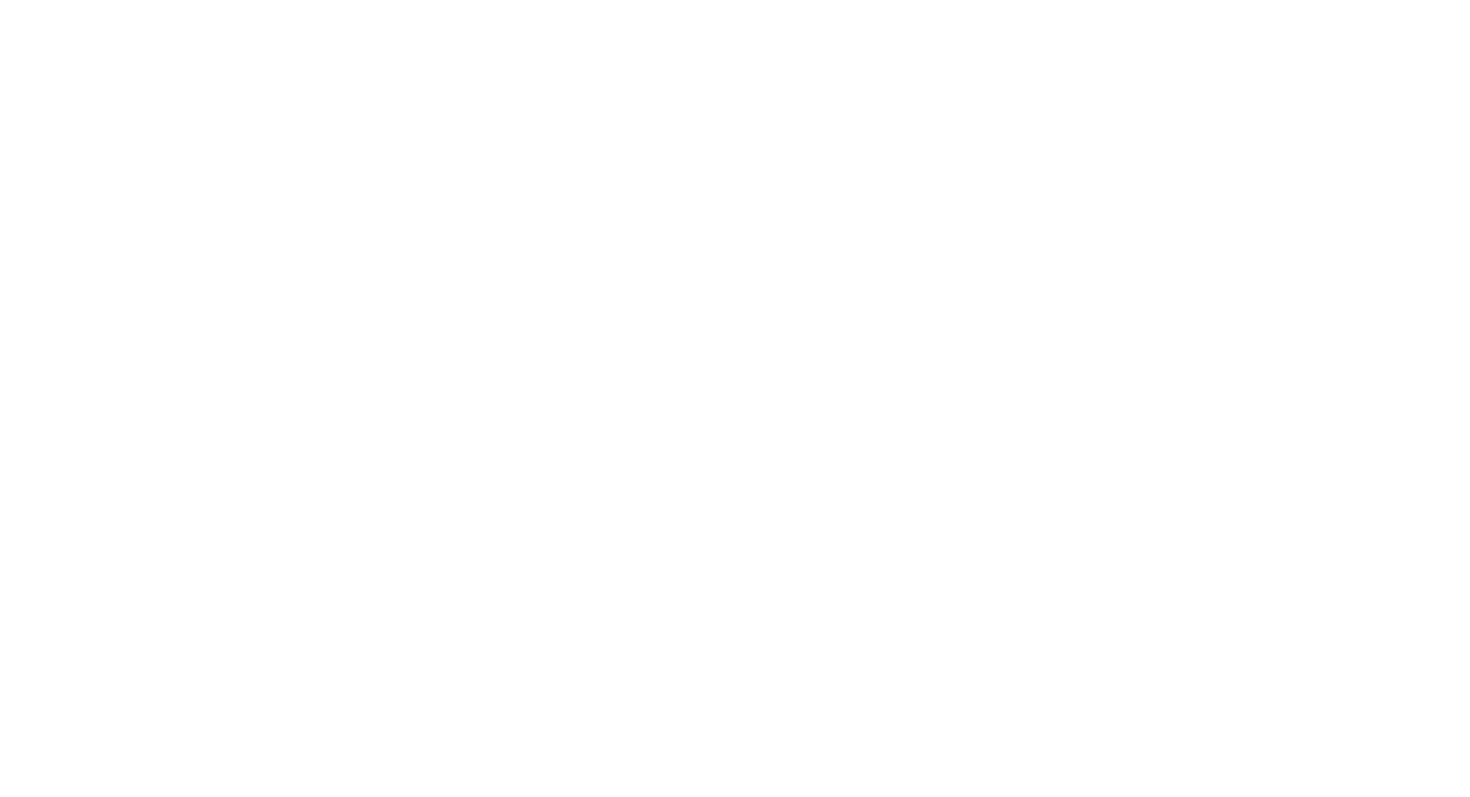 scroll, scrollTop: 0, scrollLeft: 0, axis: both 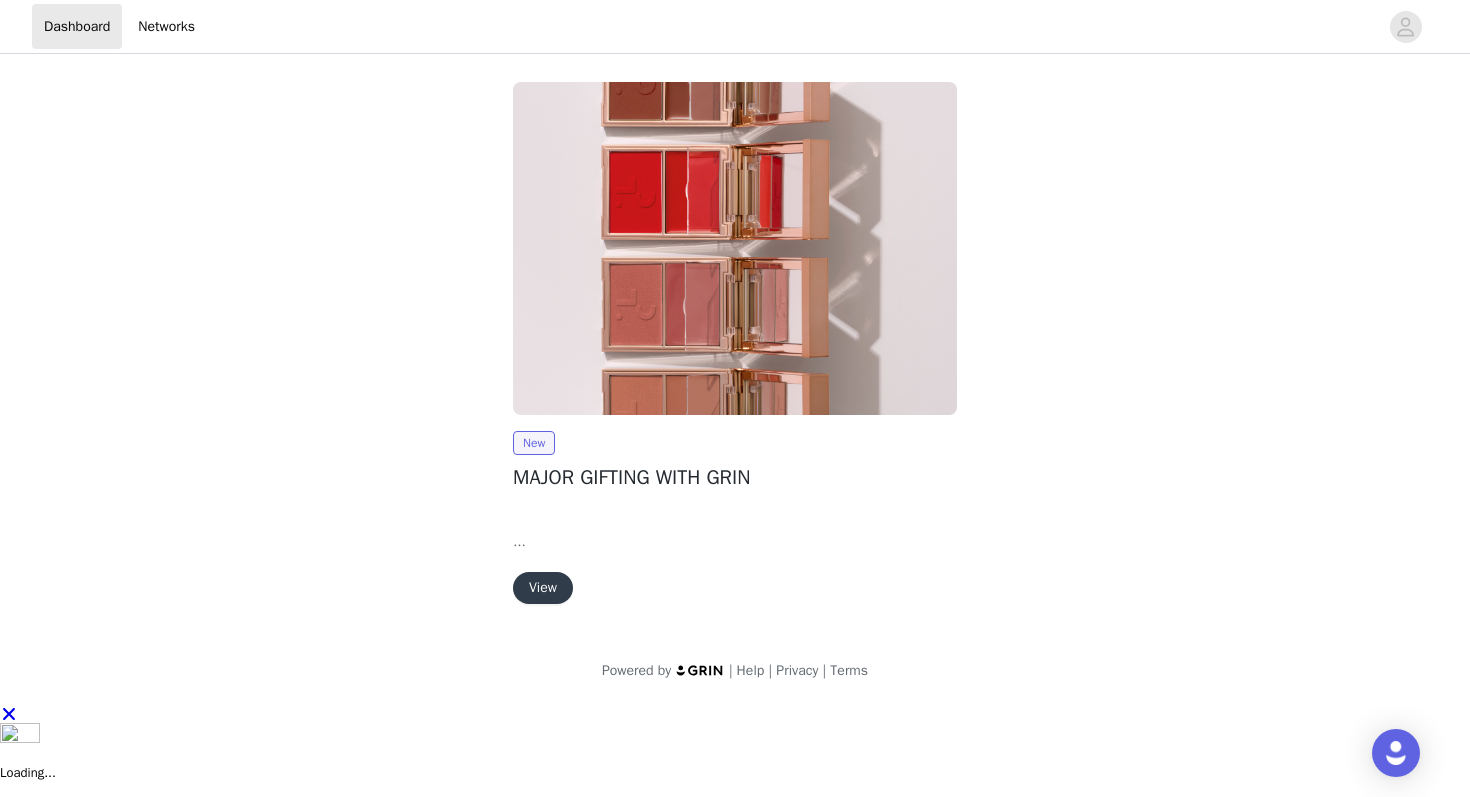 click on "View" at bounding box center (543, 588) 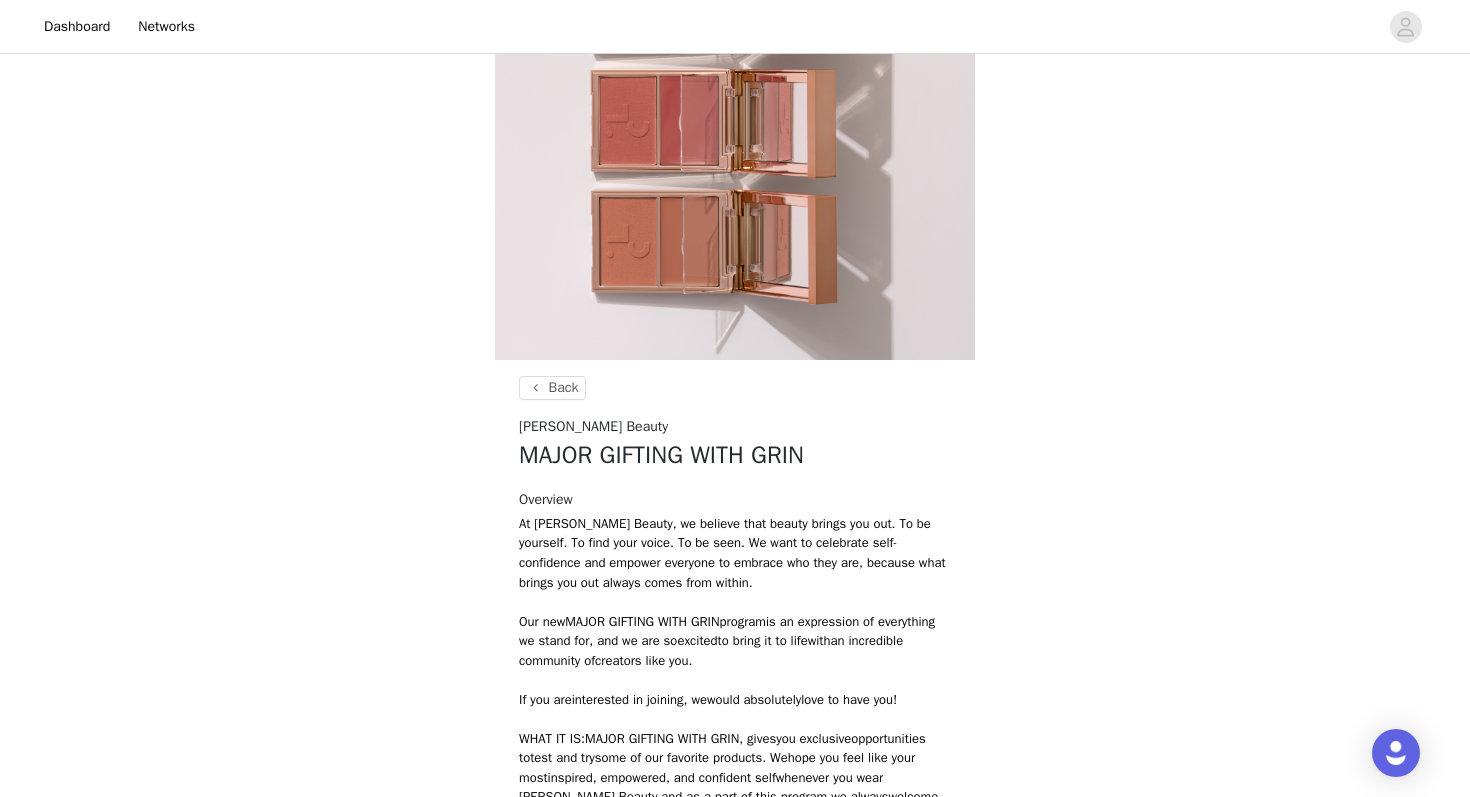 scroll, scrollTop: 543, scrollLeft: 0, axis: vertical 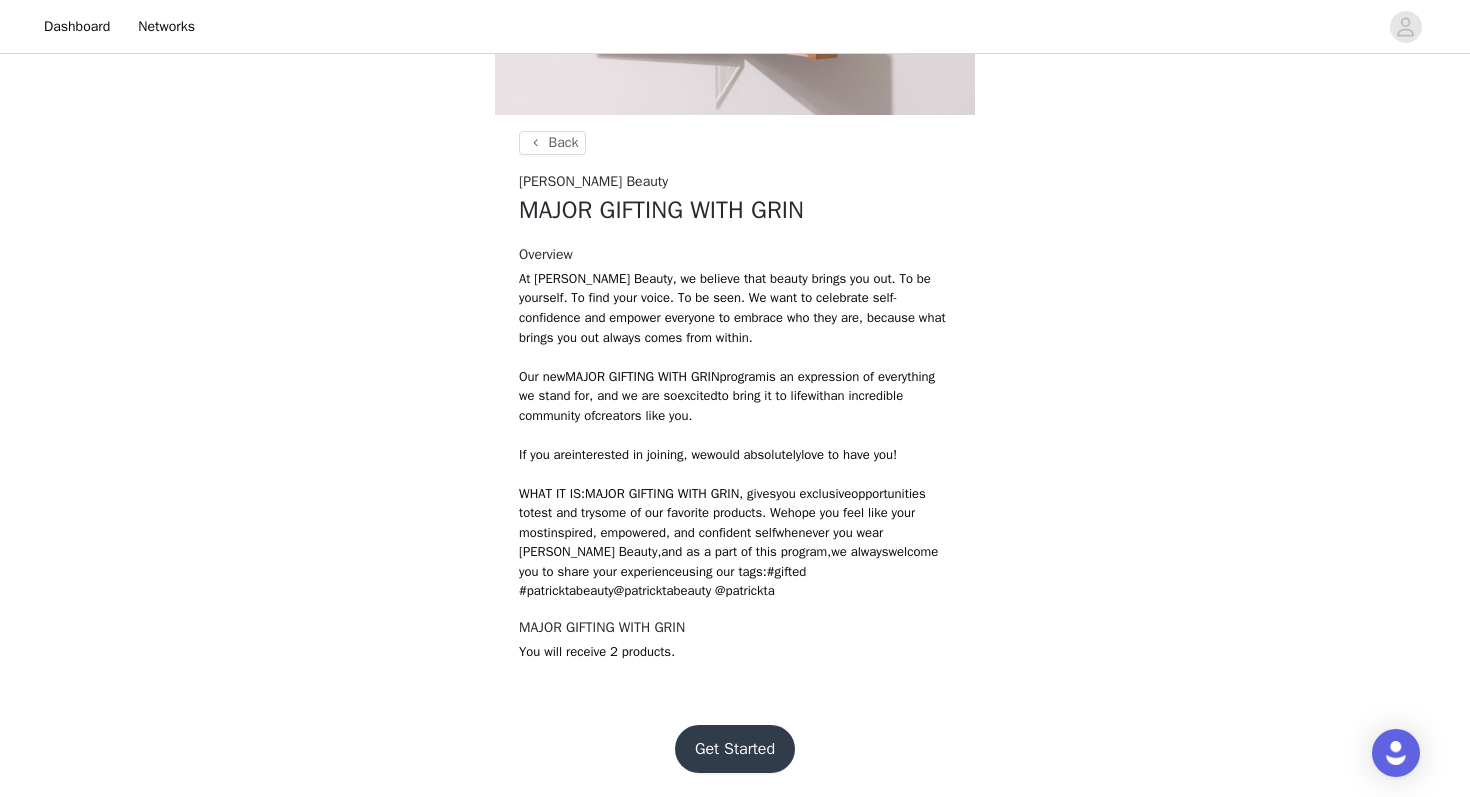 click on "Get Started" at bounding box center (735, 749) 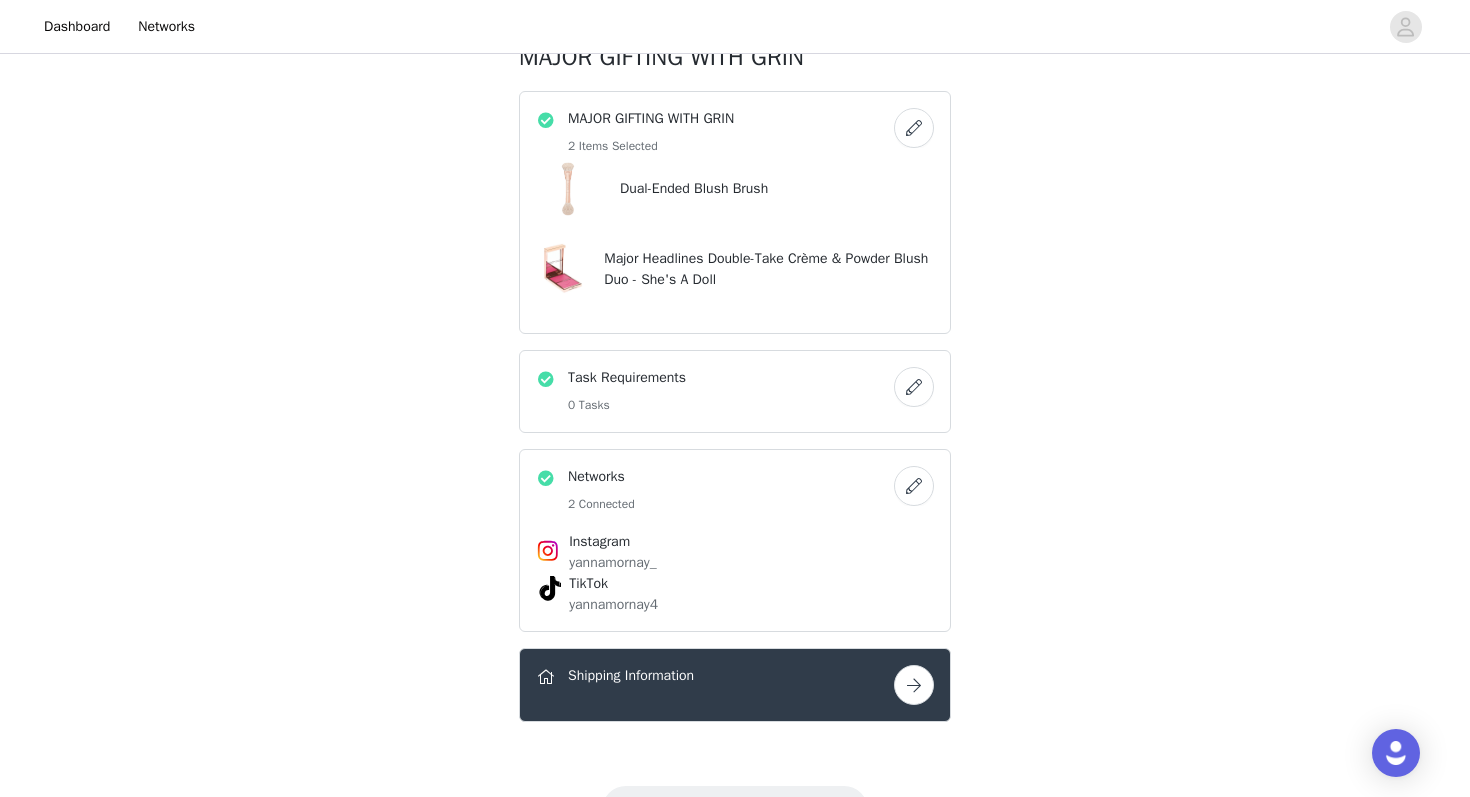 scroll, scrollTop: 676, scrollLeft: 0, axis: vertical 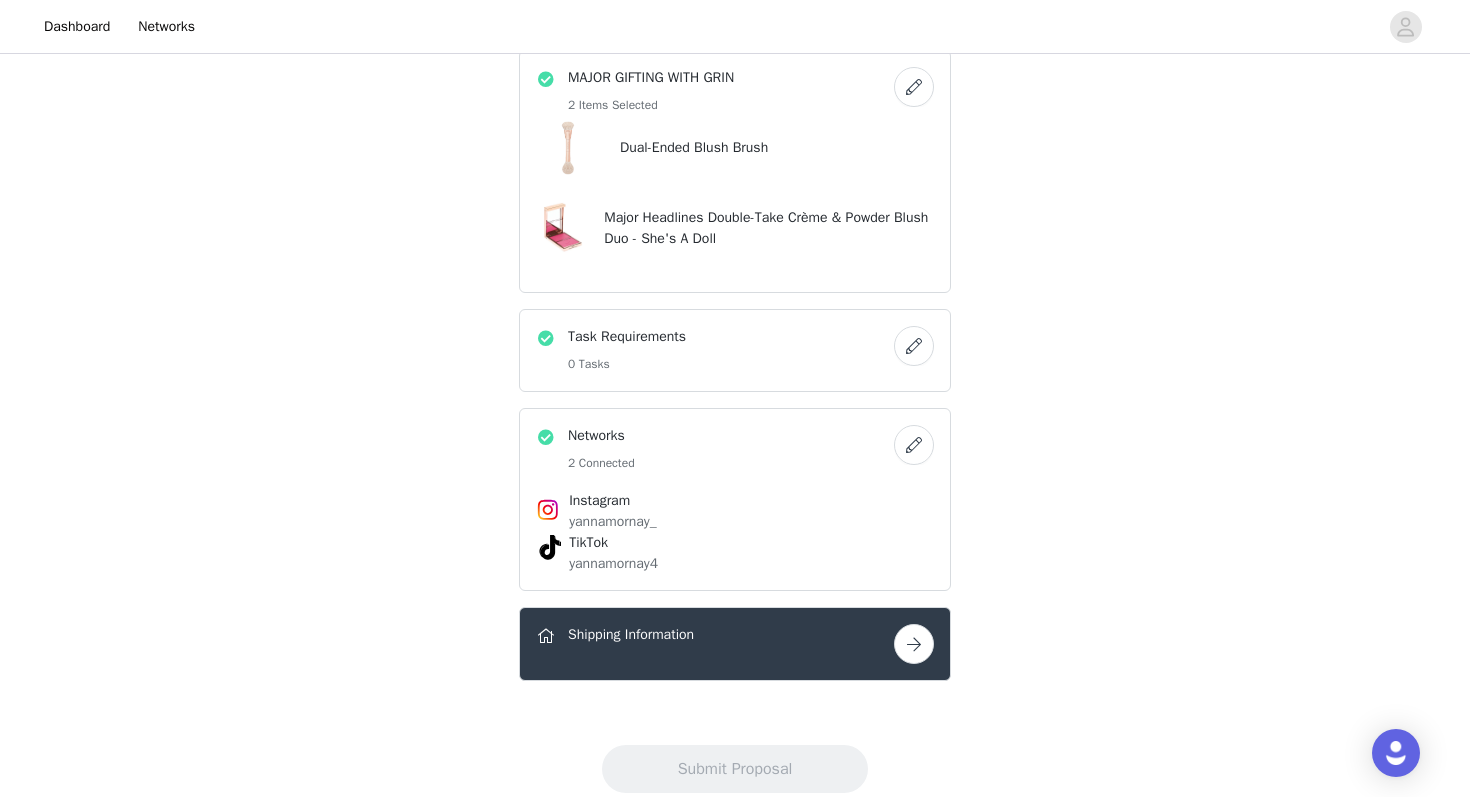 click on "yannamornay4" at bounding box center (735, 563) 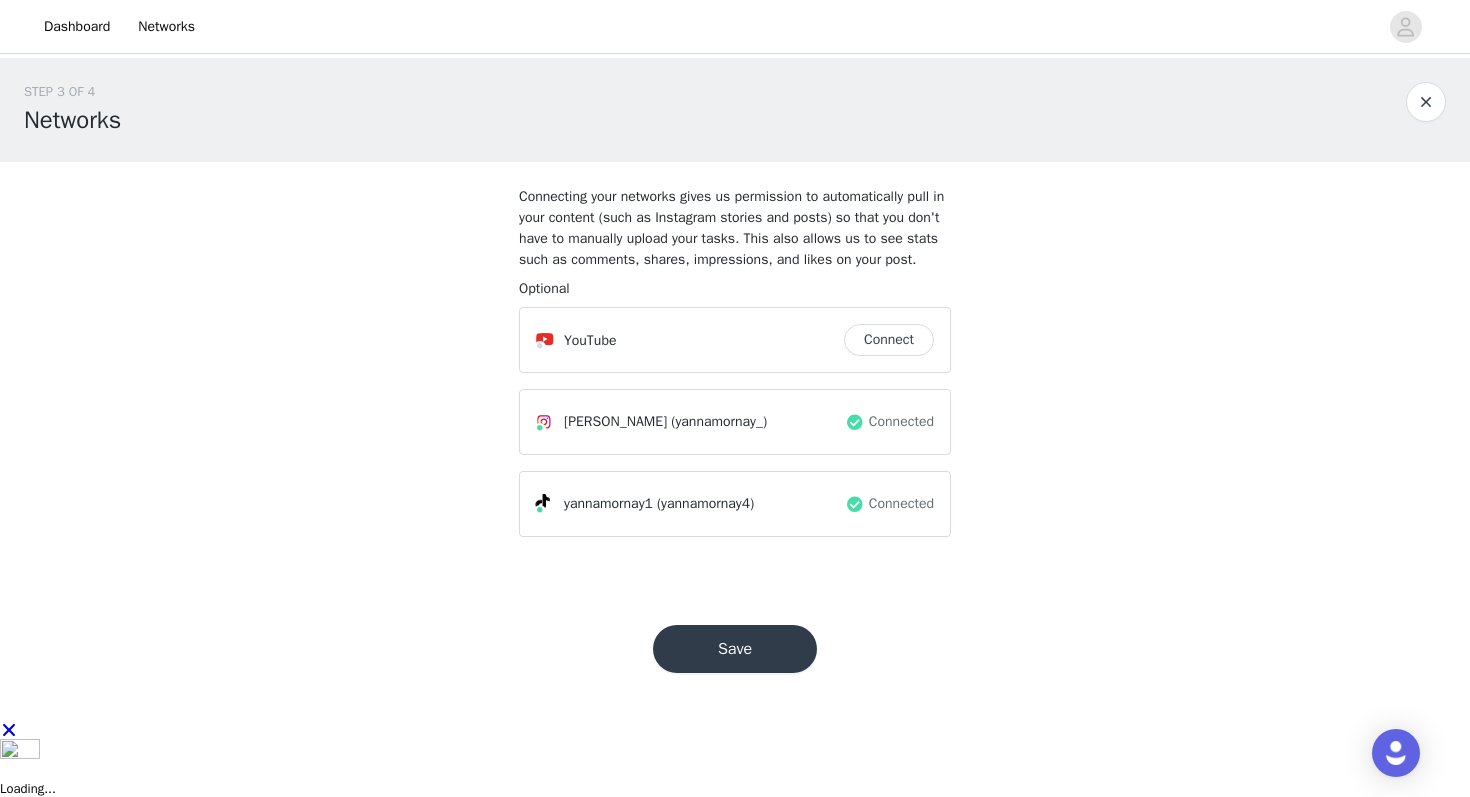 click on "Connected" at bounding box center (901, 503) 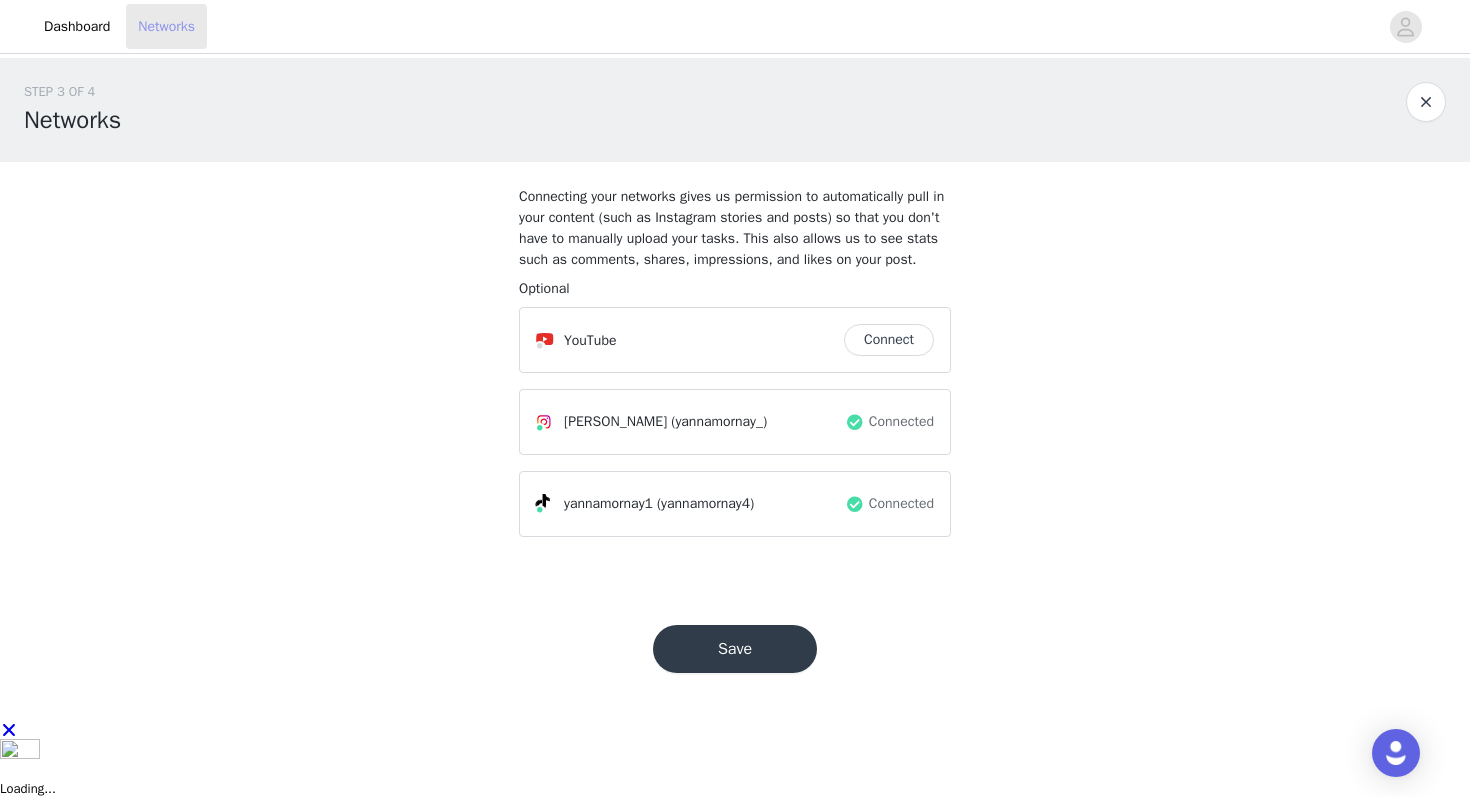 click on "Networks" at bounding box center (166, 26) 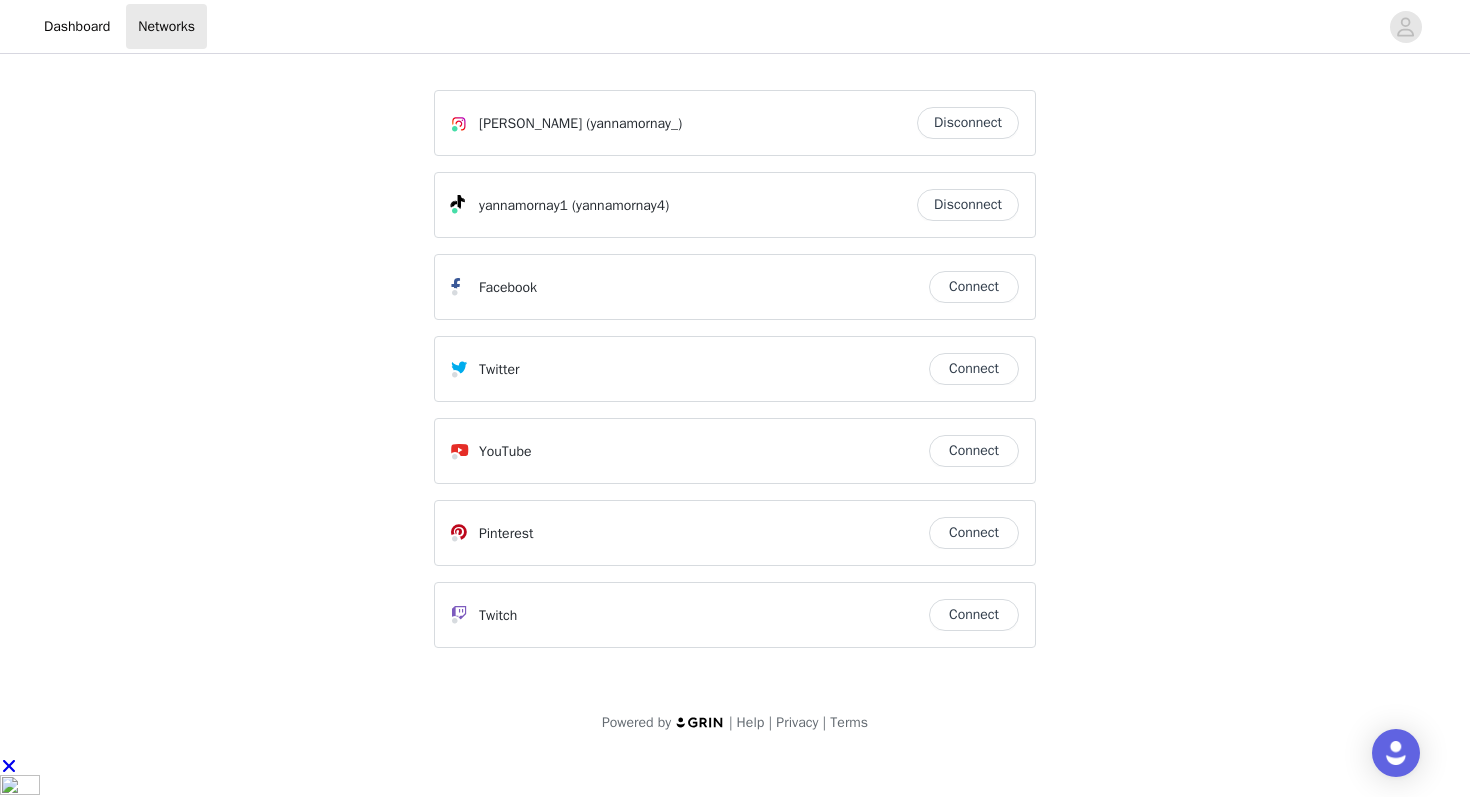 click on "Disconnect" at bounding box center (968, 205) 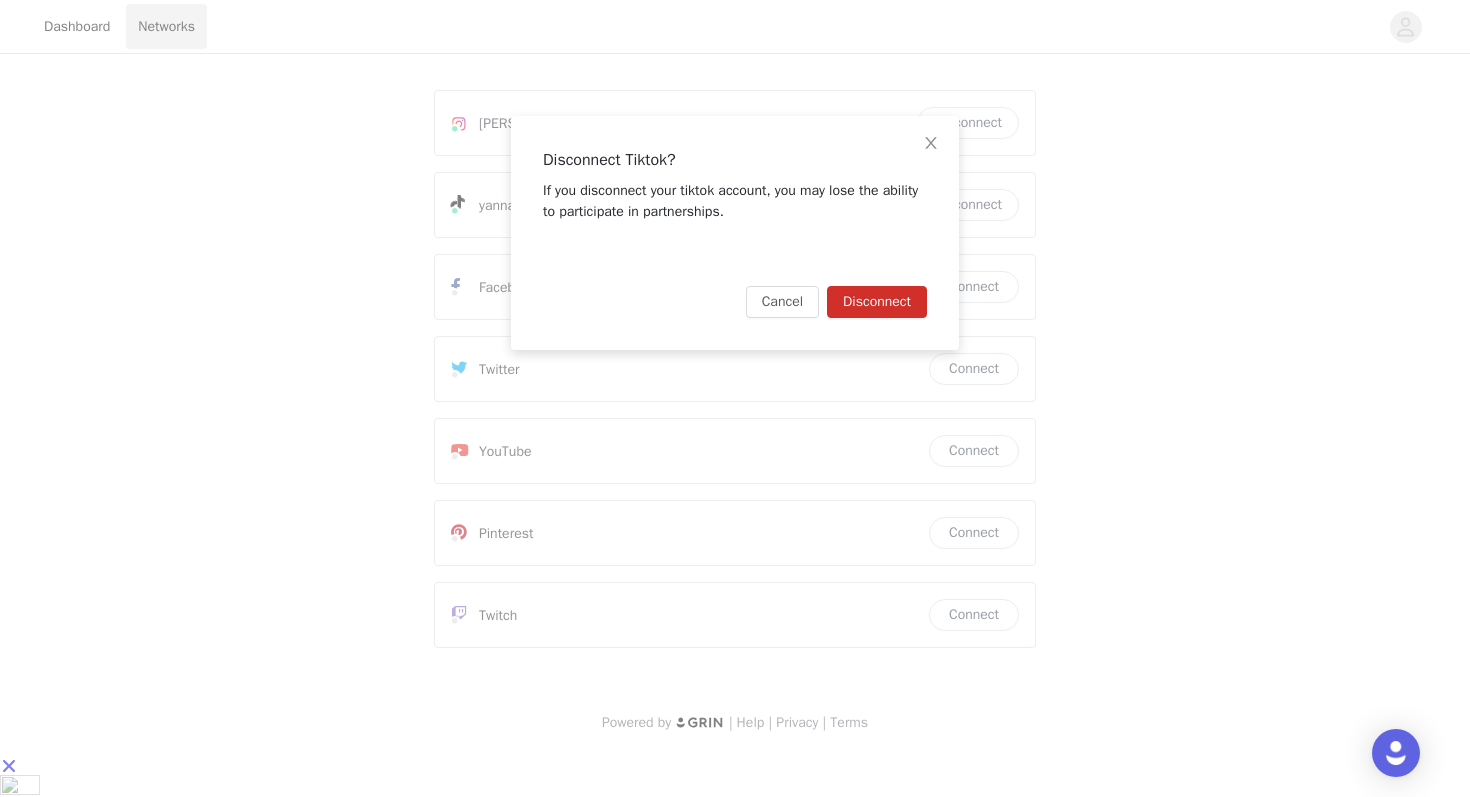 click on "Disconnect" at bounding box center [877, 302] 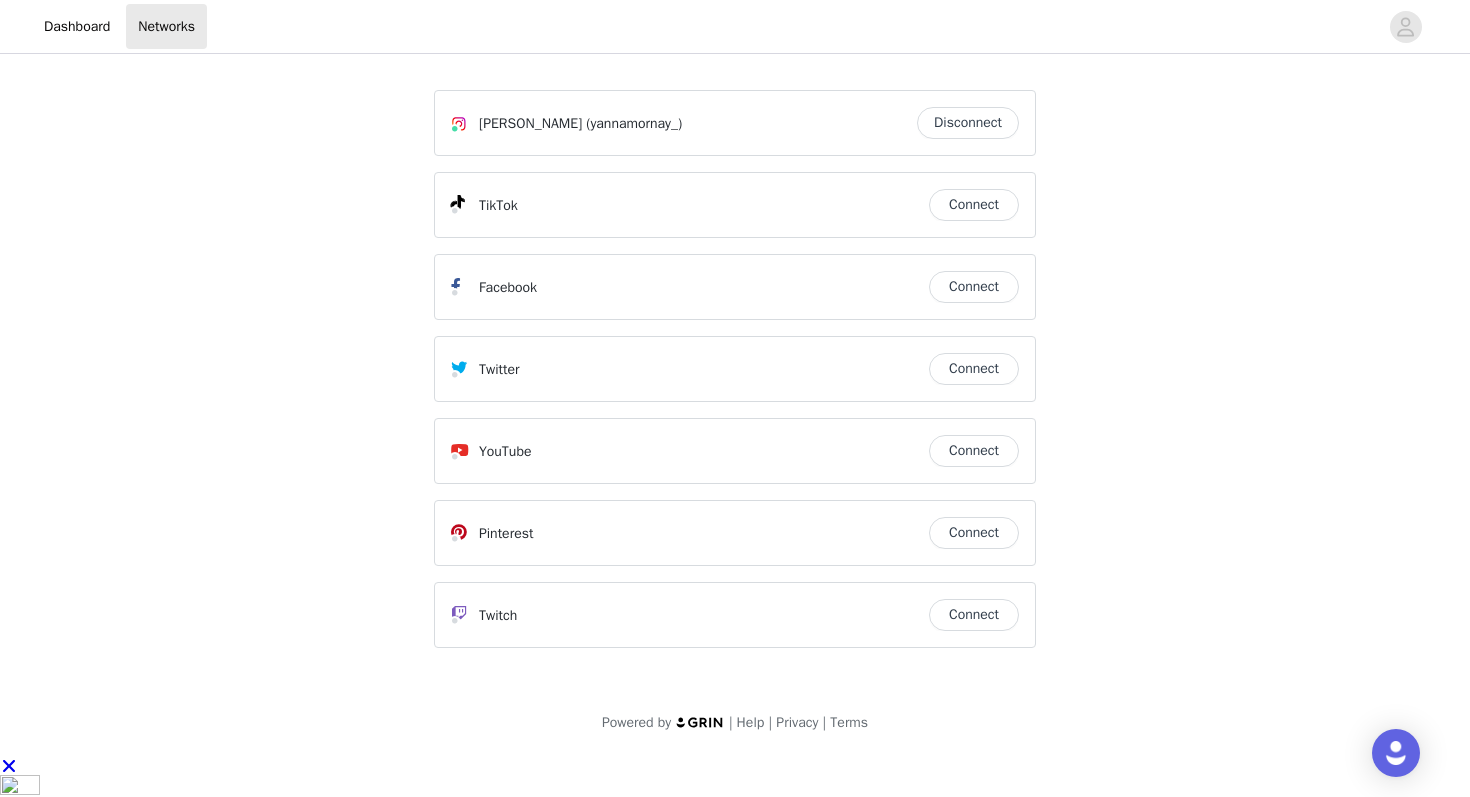 click on "Connect" at bounding box center [974, 205] 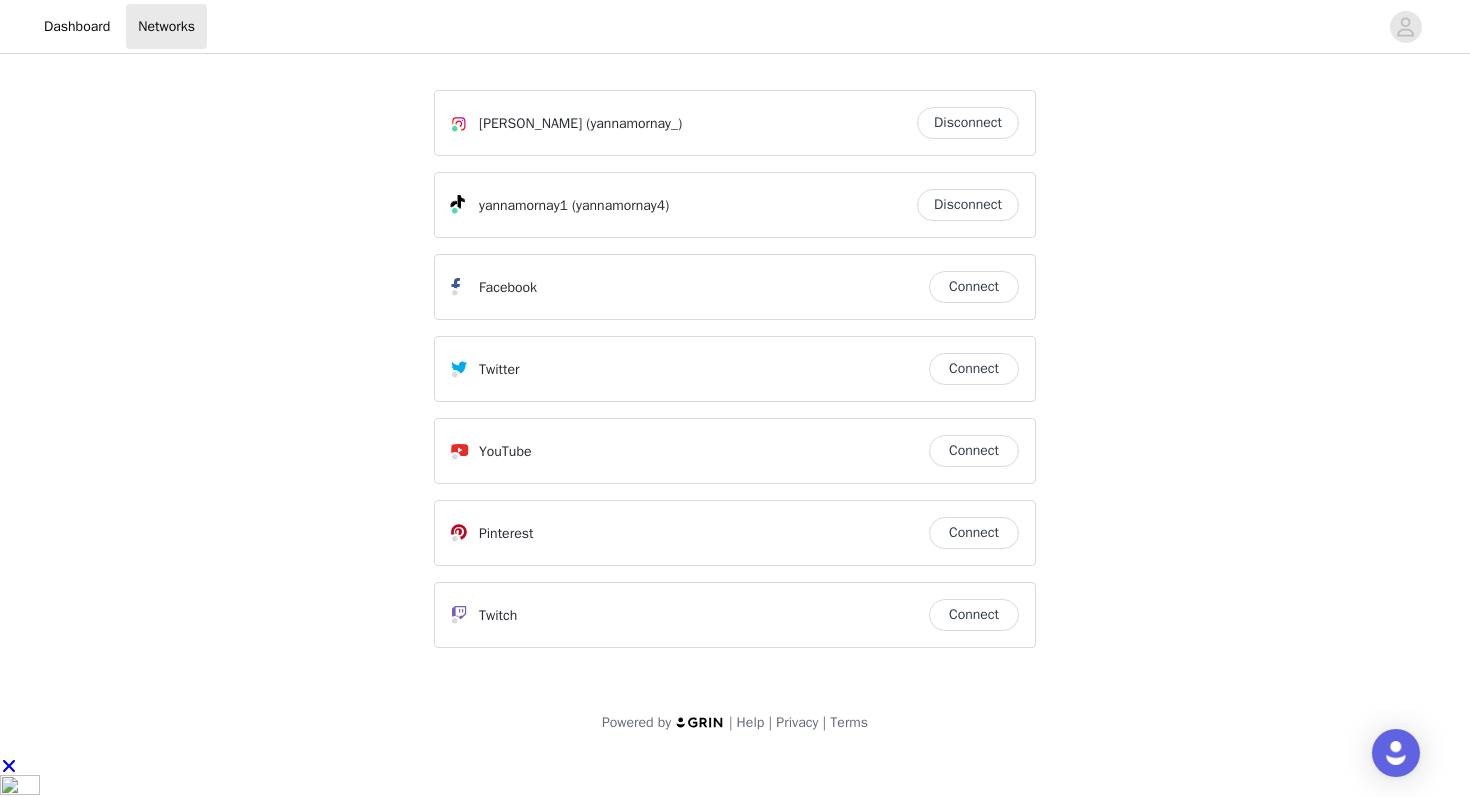 click on "Disconnect" at bounding box center (968, 205) 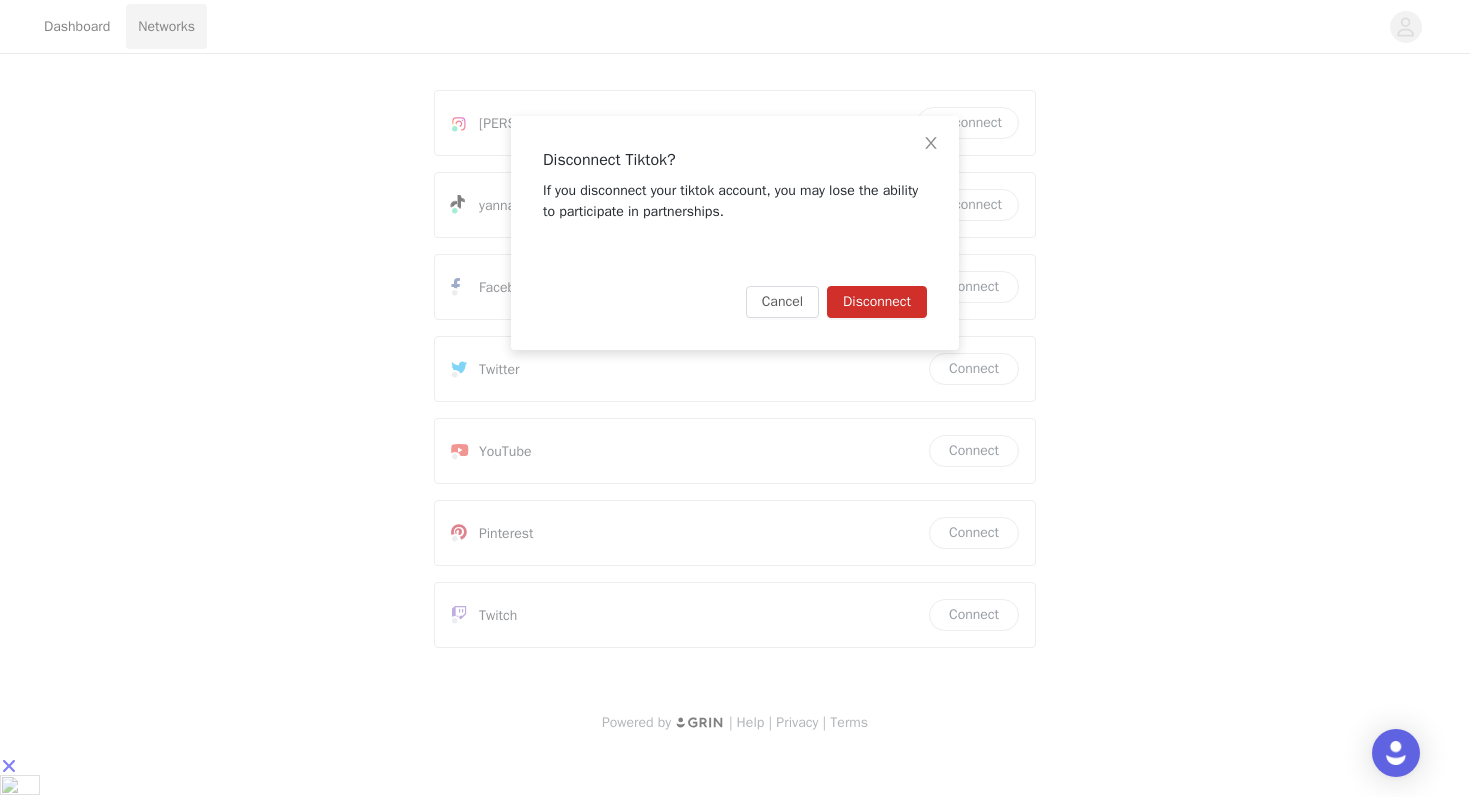 click on "Disconnect" at bounding box center (877, 302) 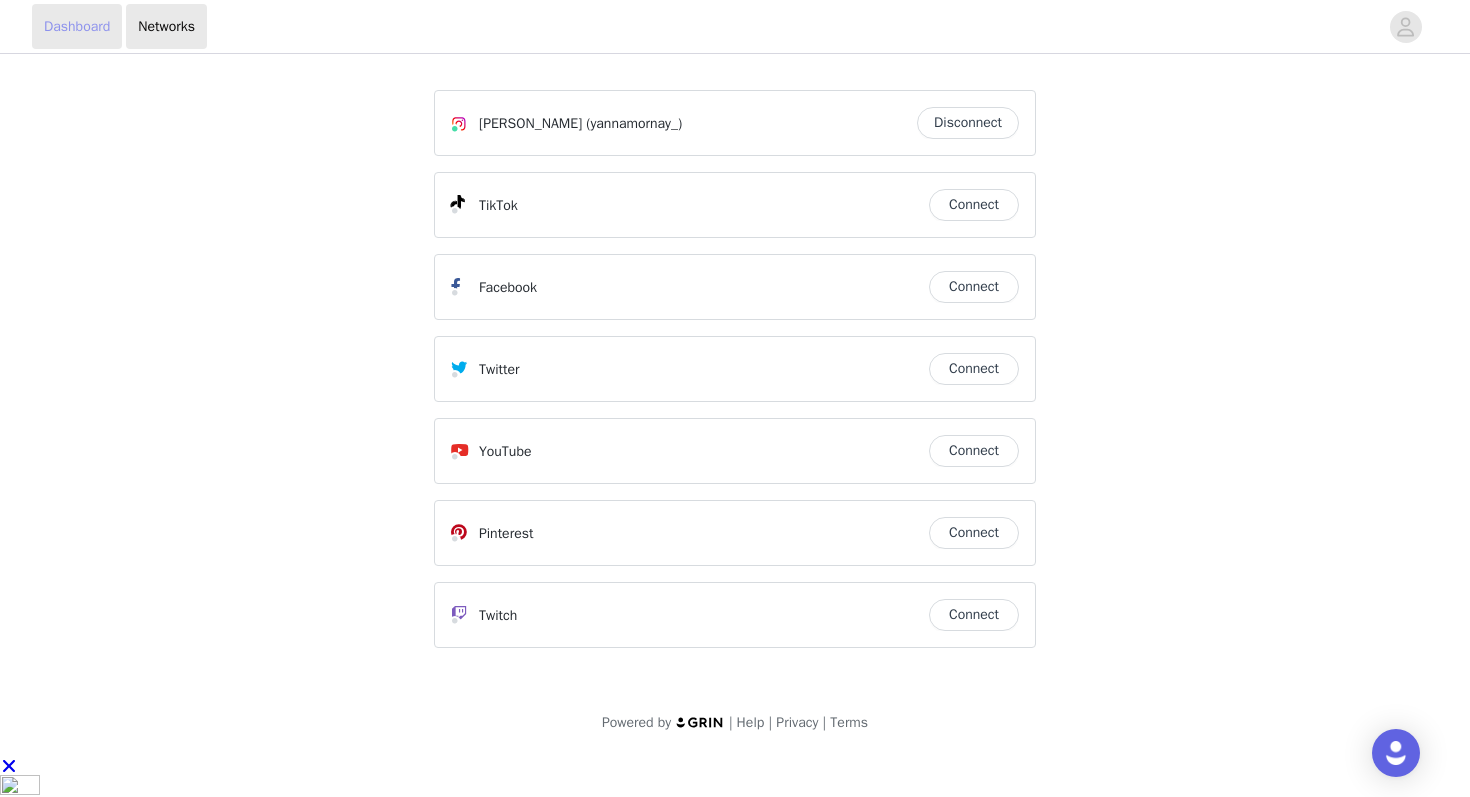 click on "Dashboard" at bounding box center (77, 26) 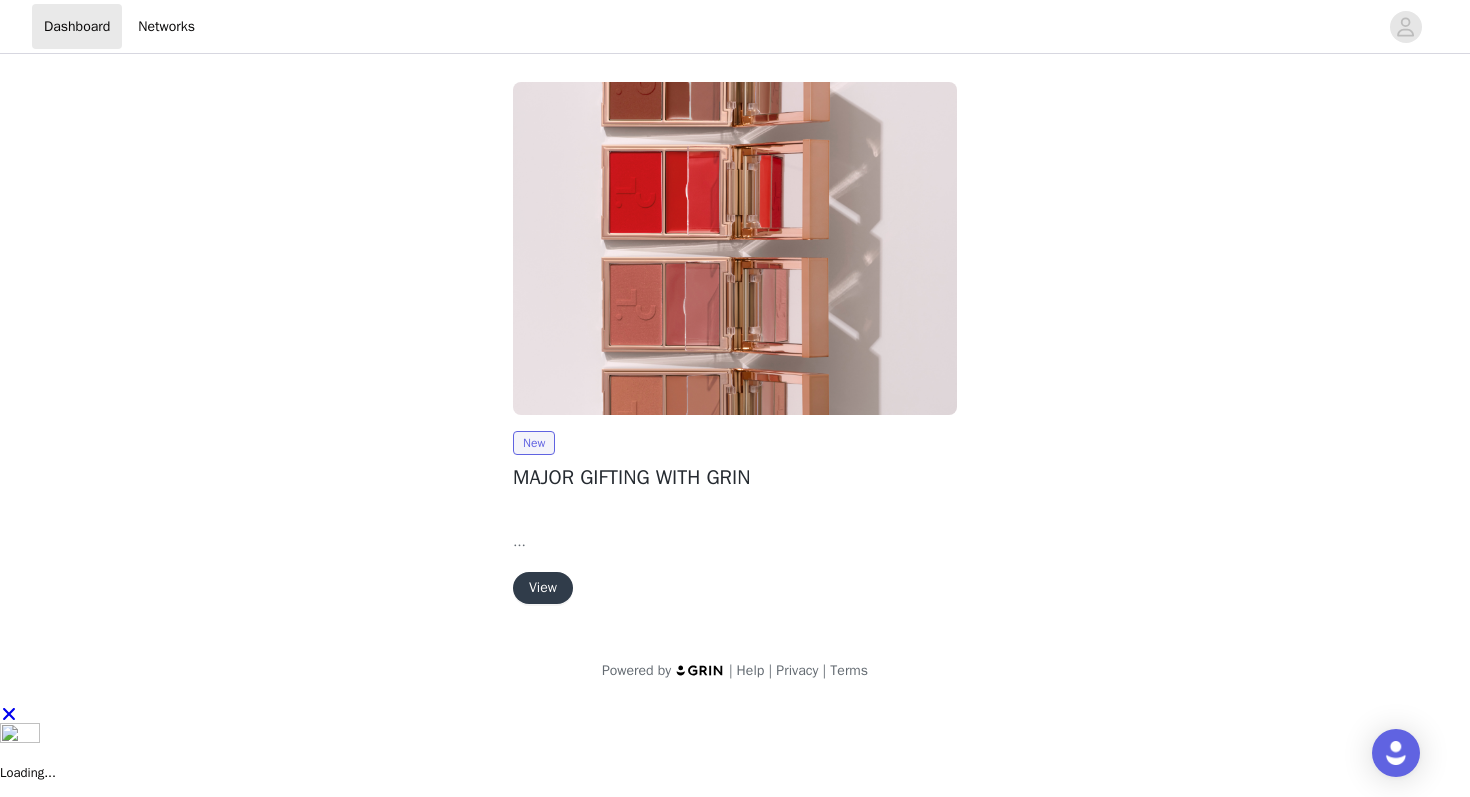 click on "View" at bounding box center (543, 588) 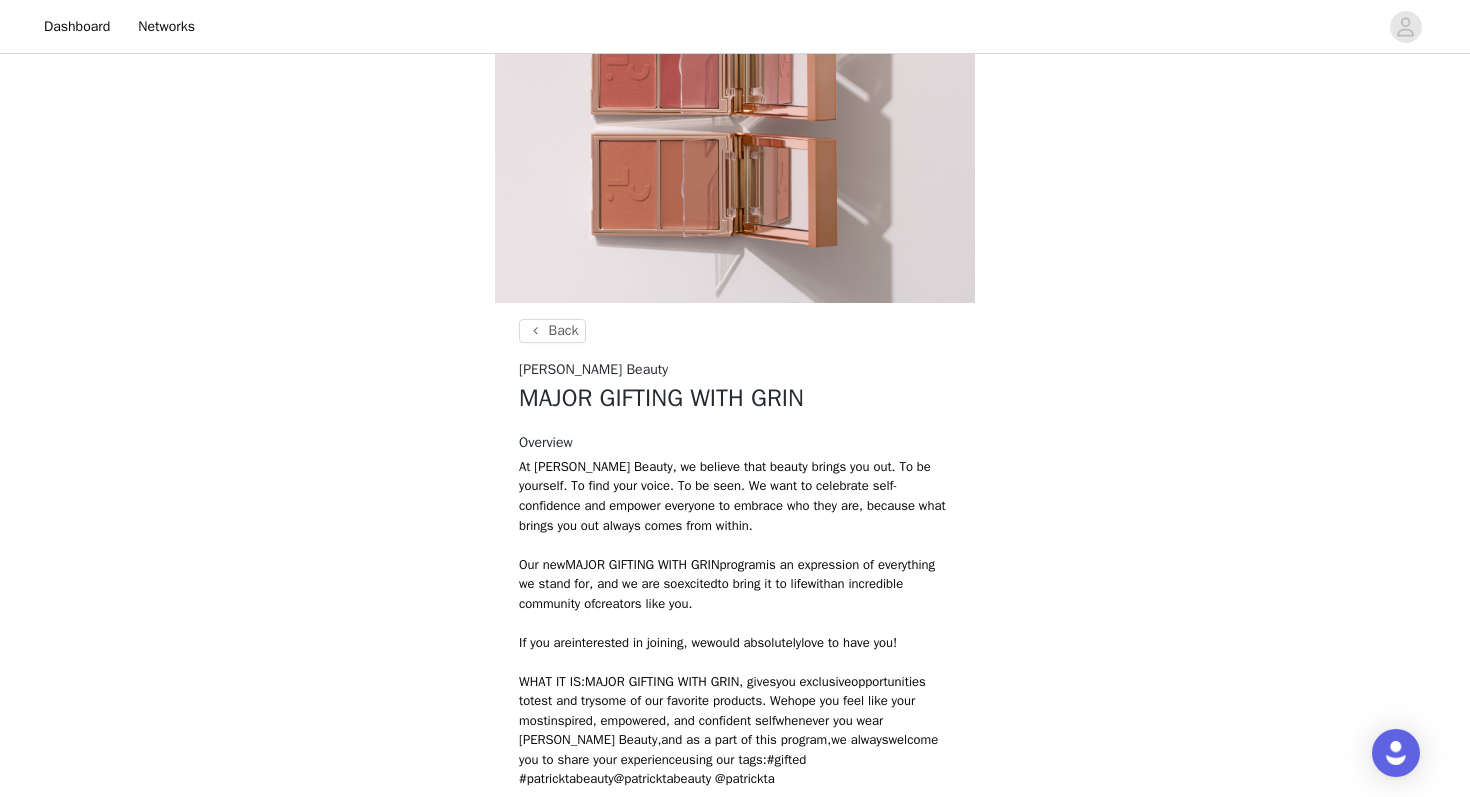 scroll, scrollTop: 543, scrollLeft: 0, axis: vertical 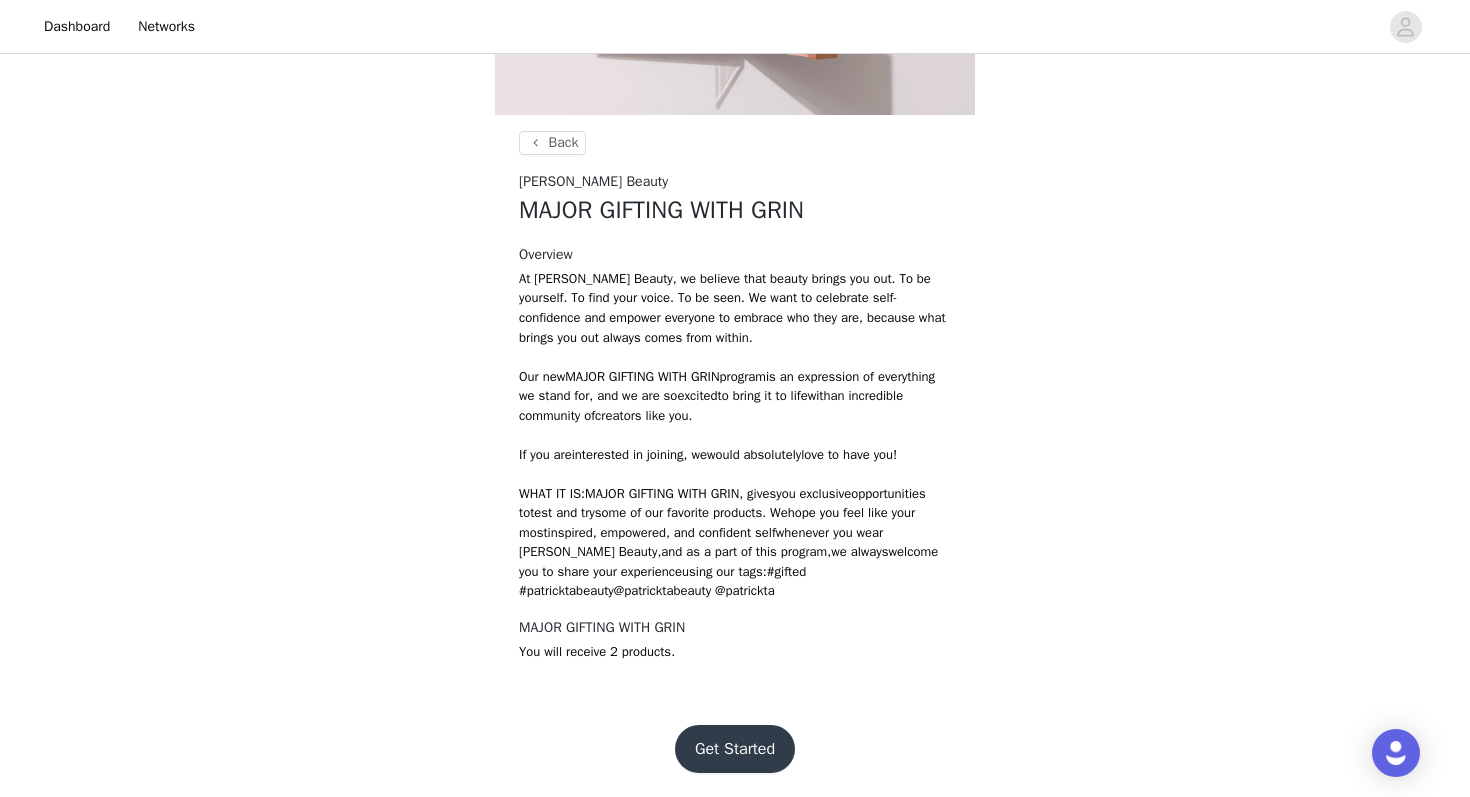 click on "Get Started" at bounding box center (735, 749) 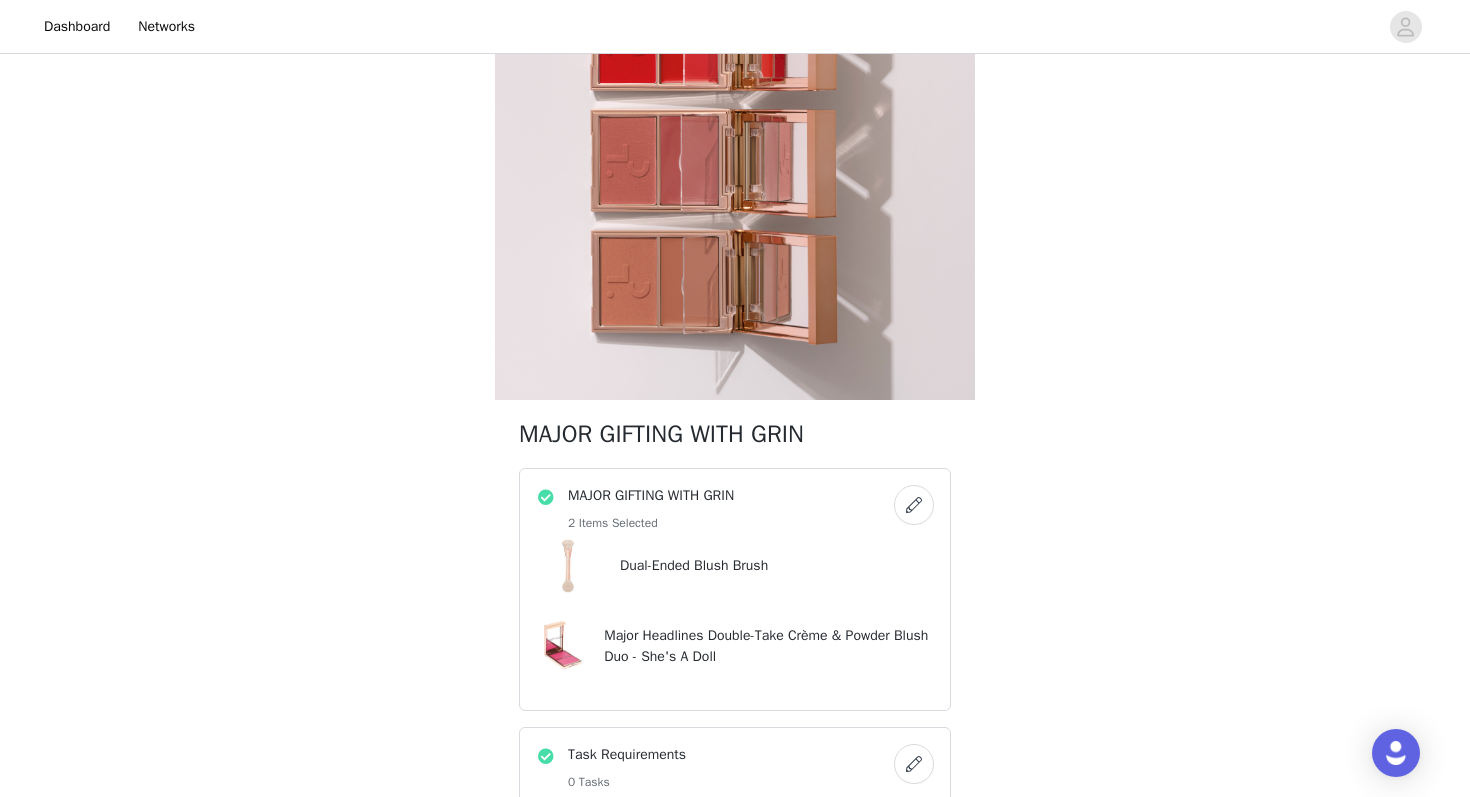scroll, scrollTop: 616, scrollLeft: 0, axis: vertical 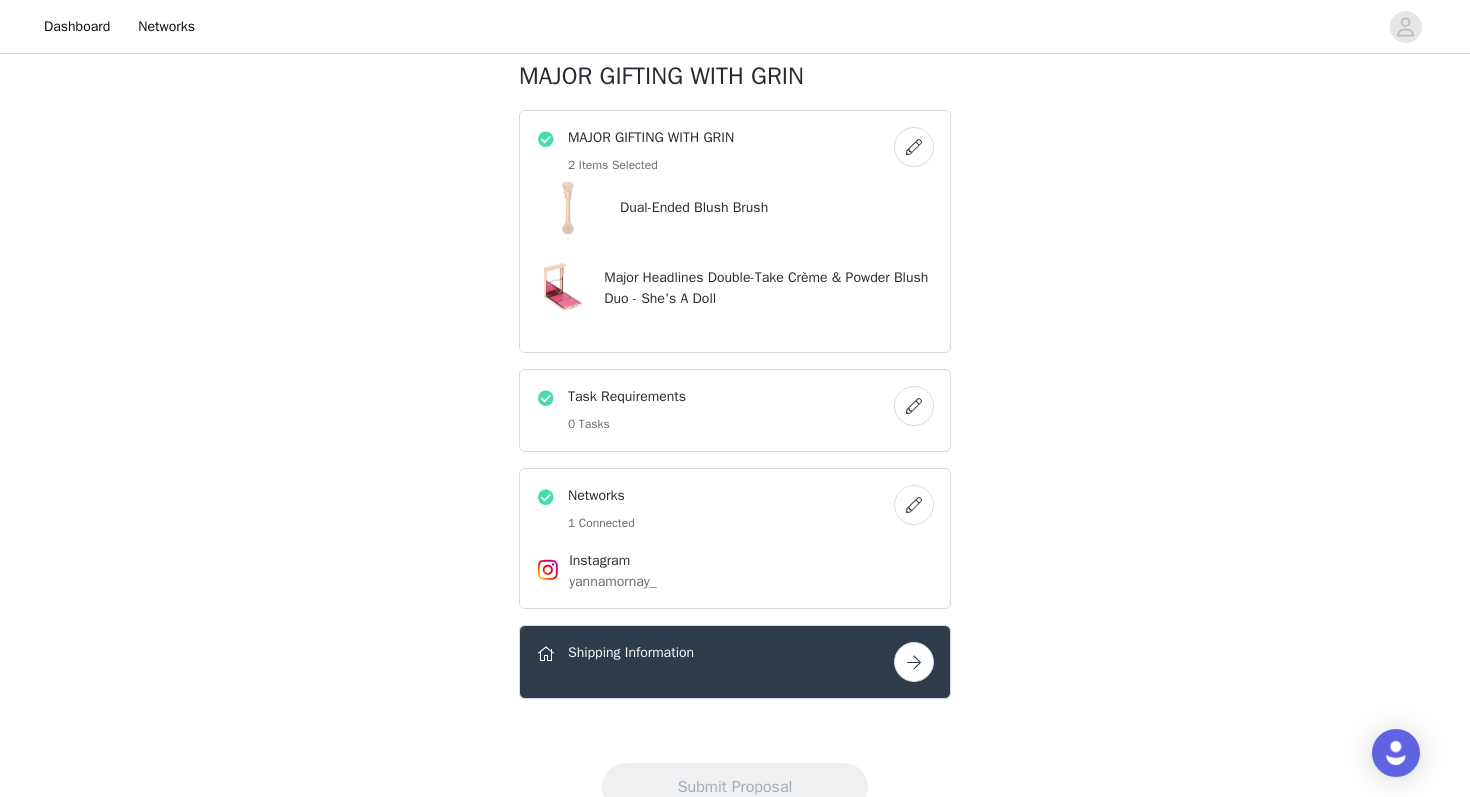 click on "Major Headlines Double-Take Crème & Powder Blush Duo - She's A Doll" at bounding box center (769, 288) 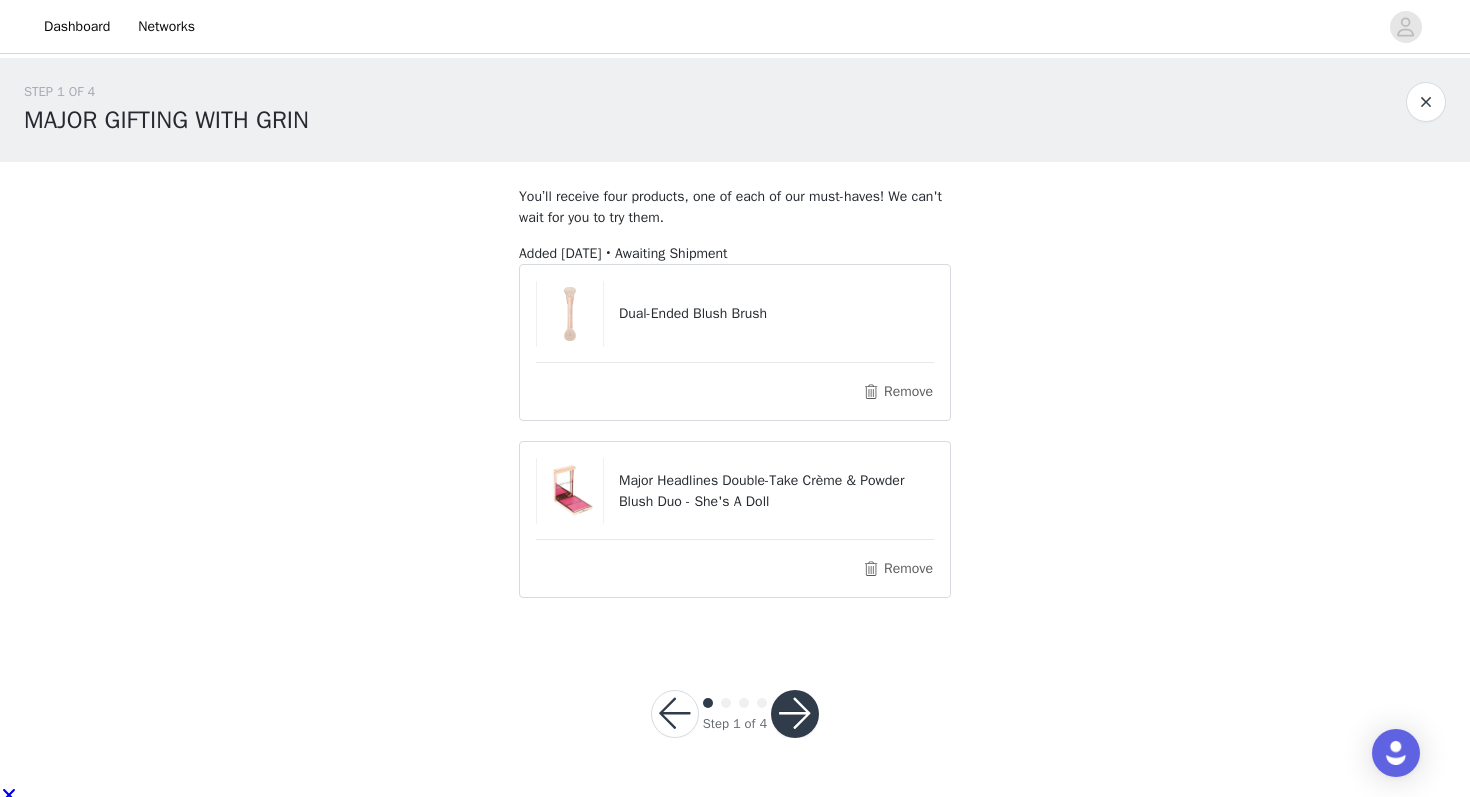 click on "Major Headlines Double-Take Crème & Powder Blush Duo - She's A Doll" at bounding box center (776, 491) 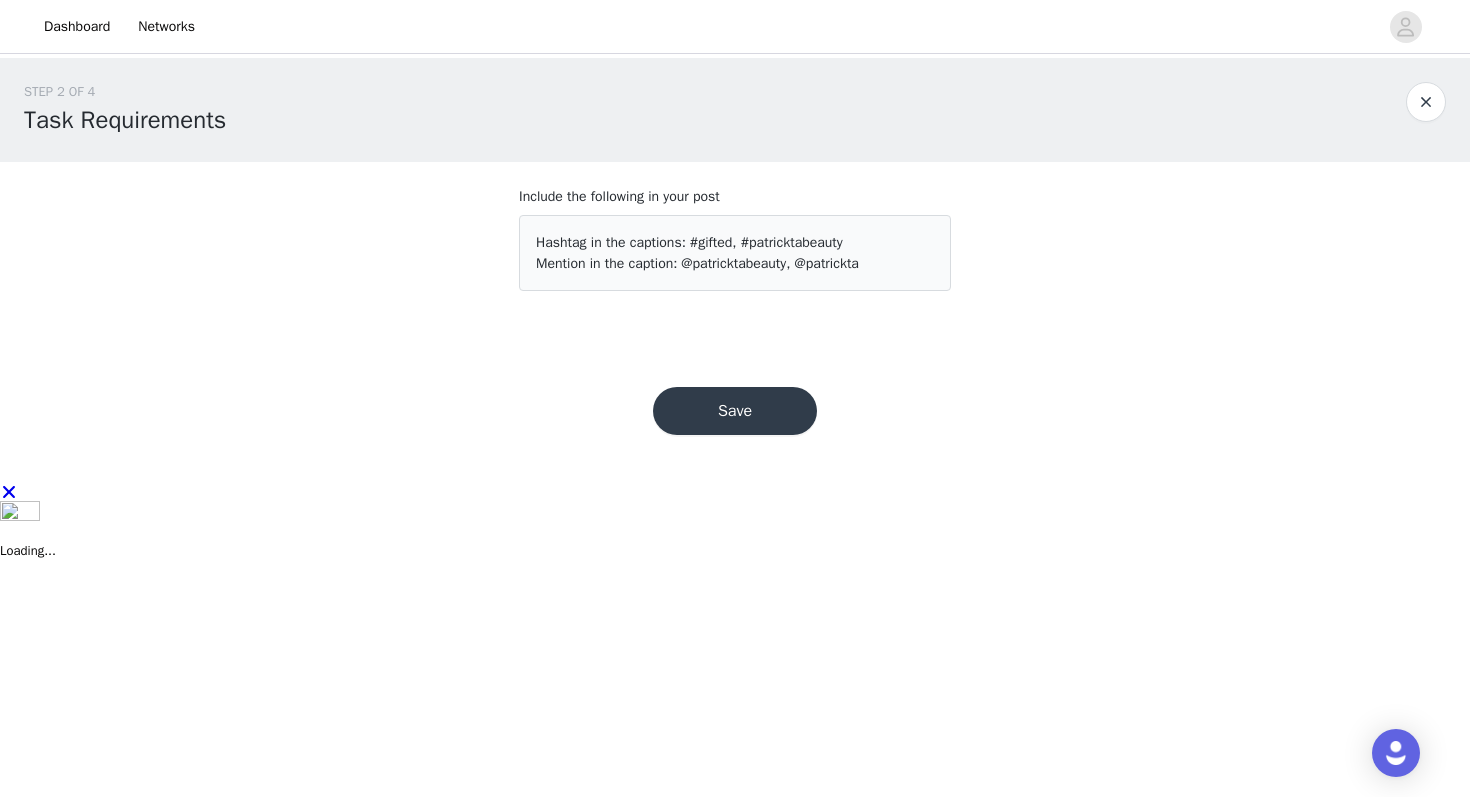 click on "Save" at bounding box center [735, 411] 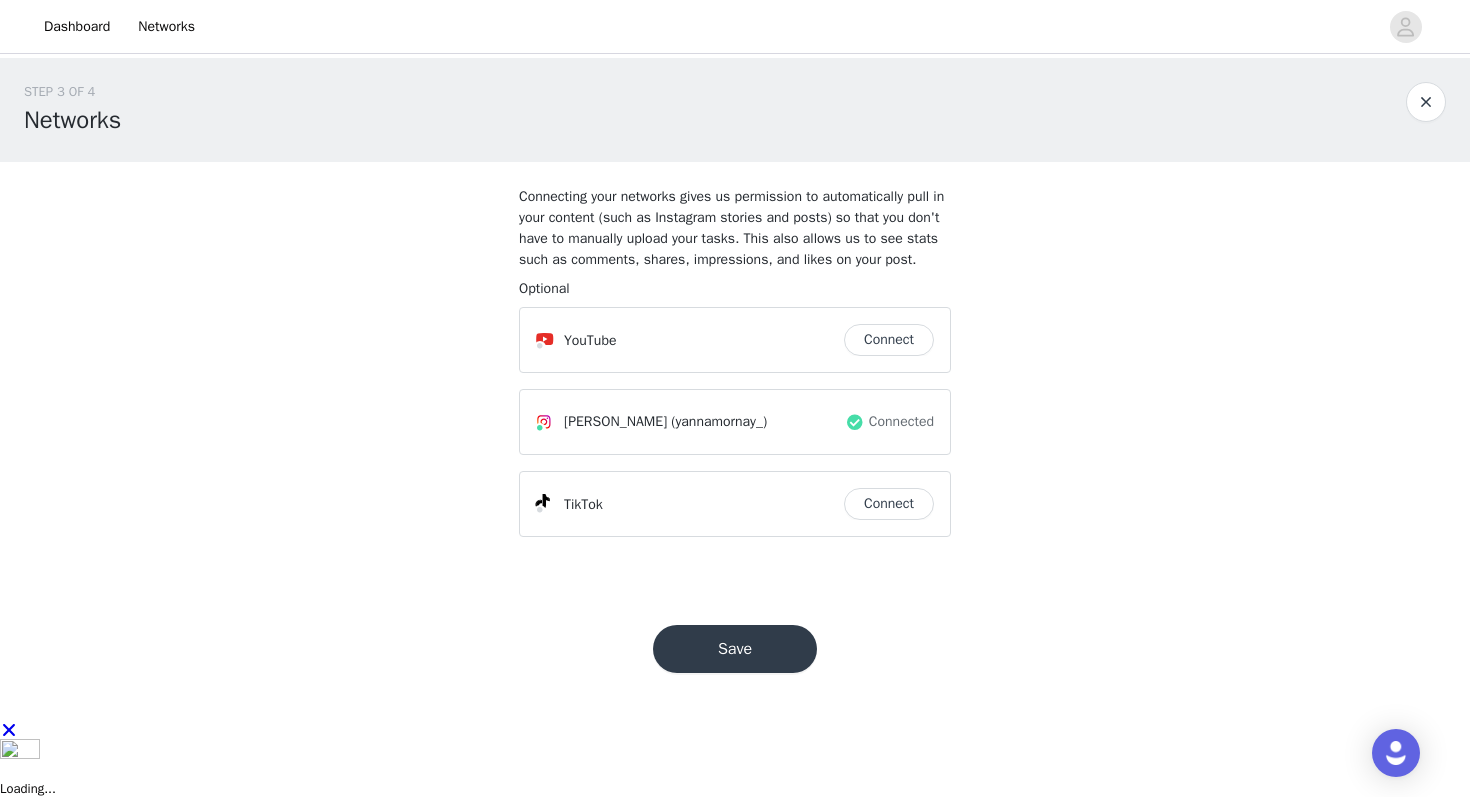 click on "Save" at bounding box center (735, 649) 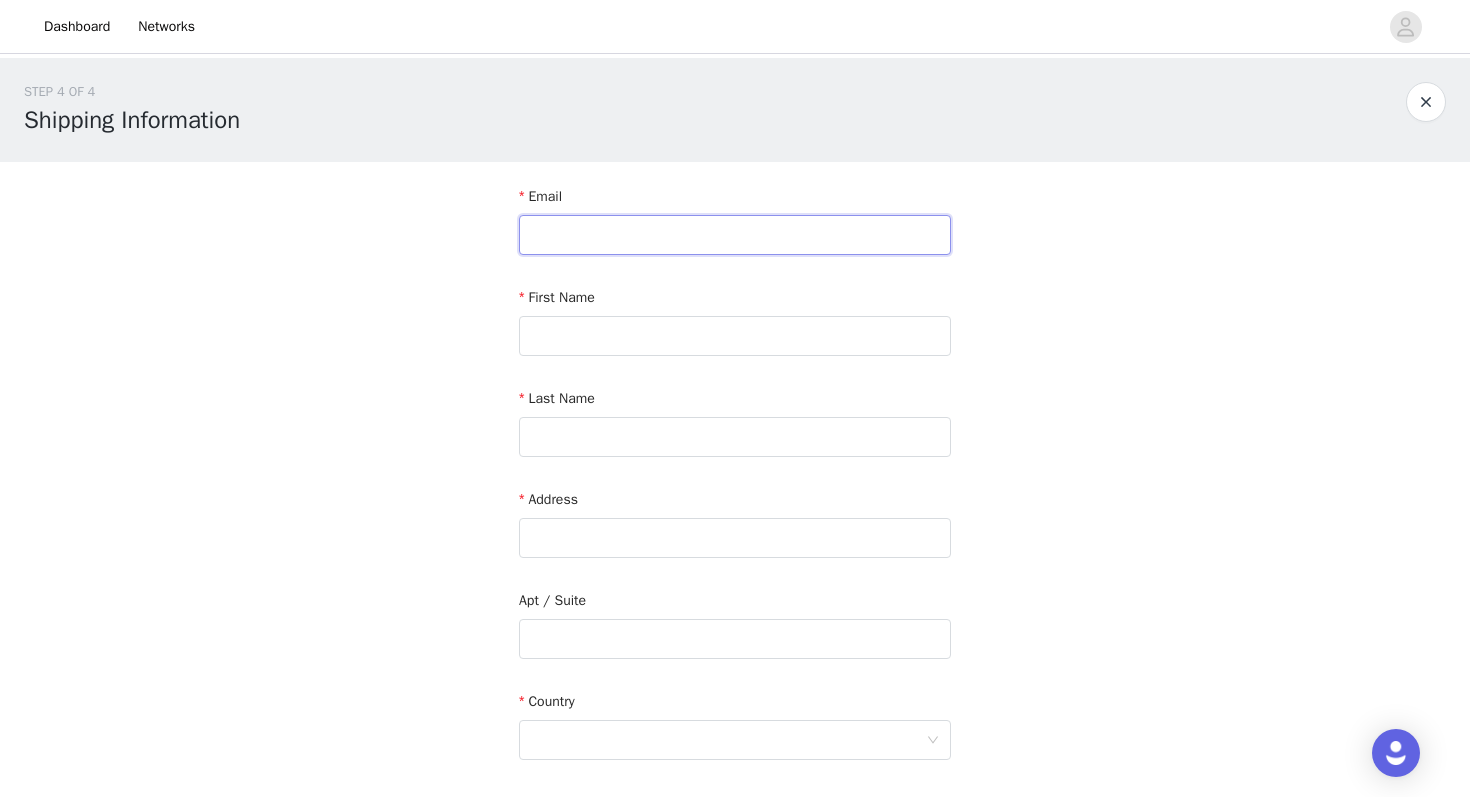 click at bounding box center (735, 235) 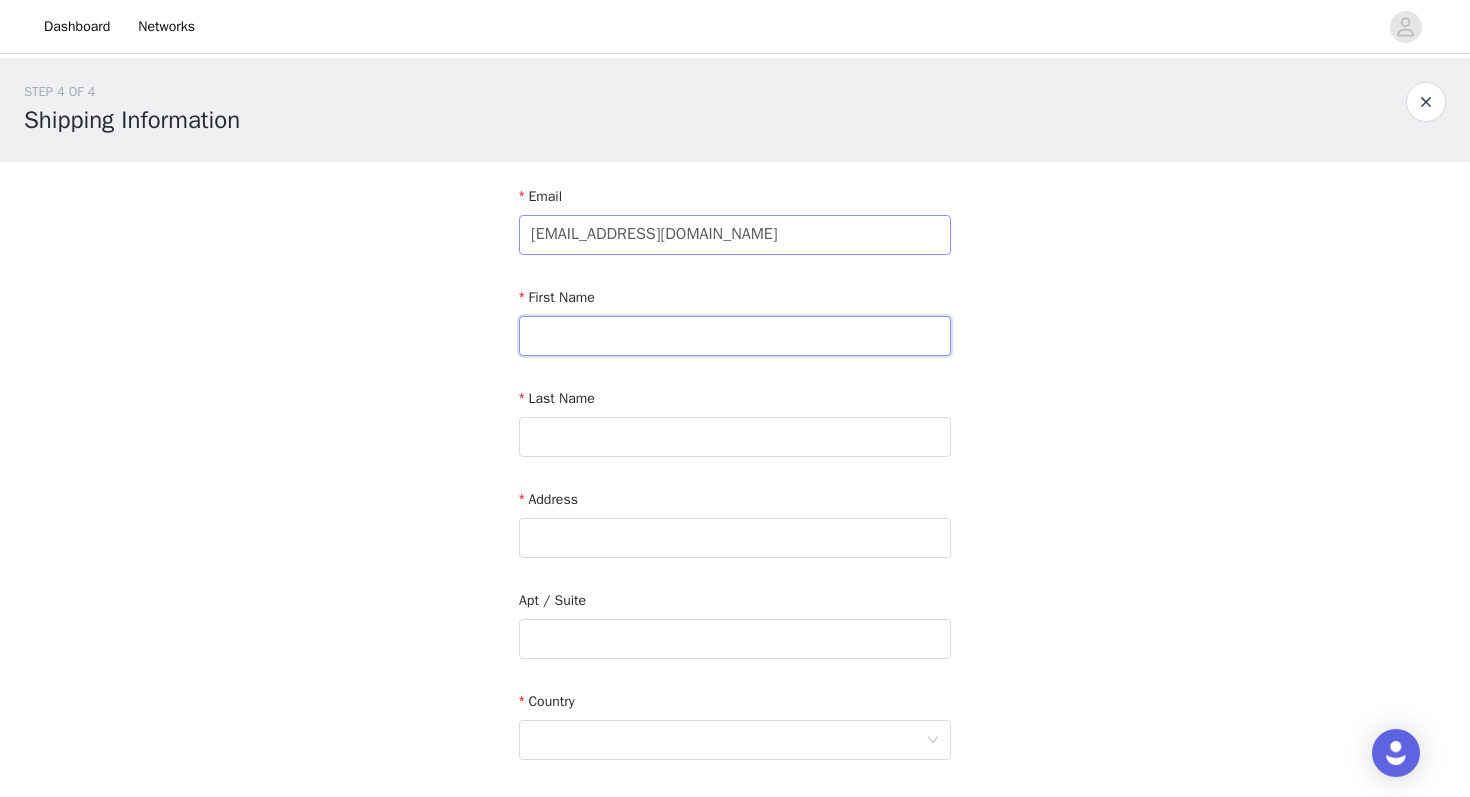 type on "Ayanna" 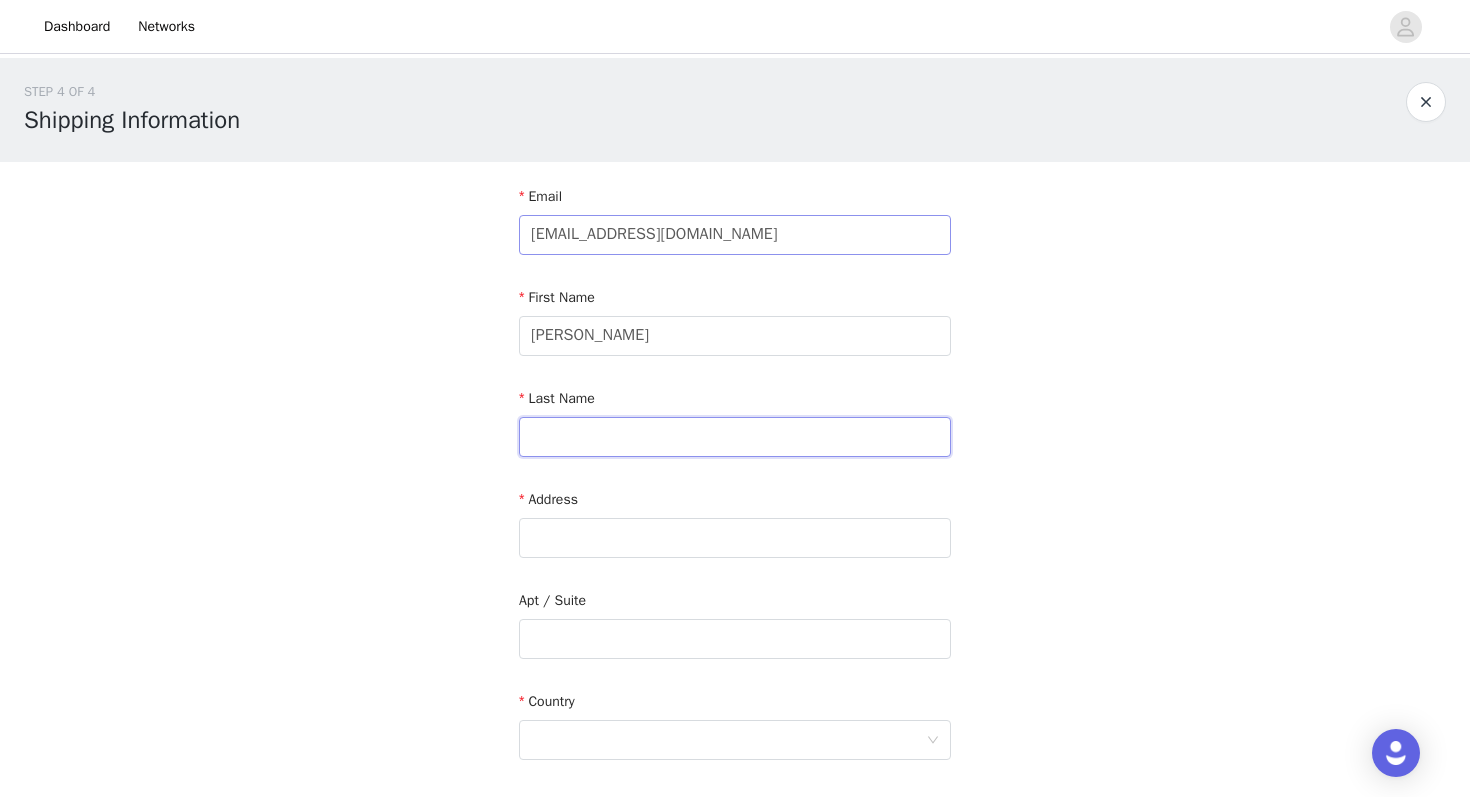 type on "Cox" 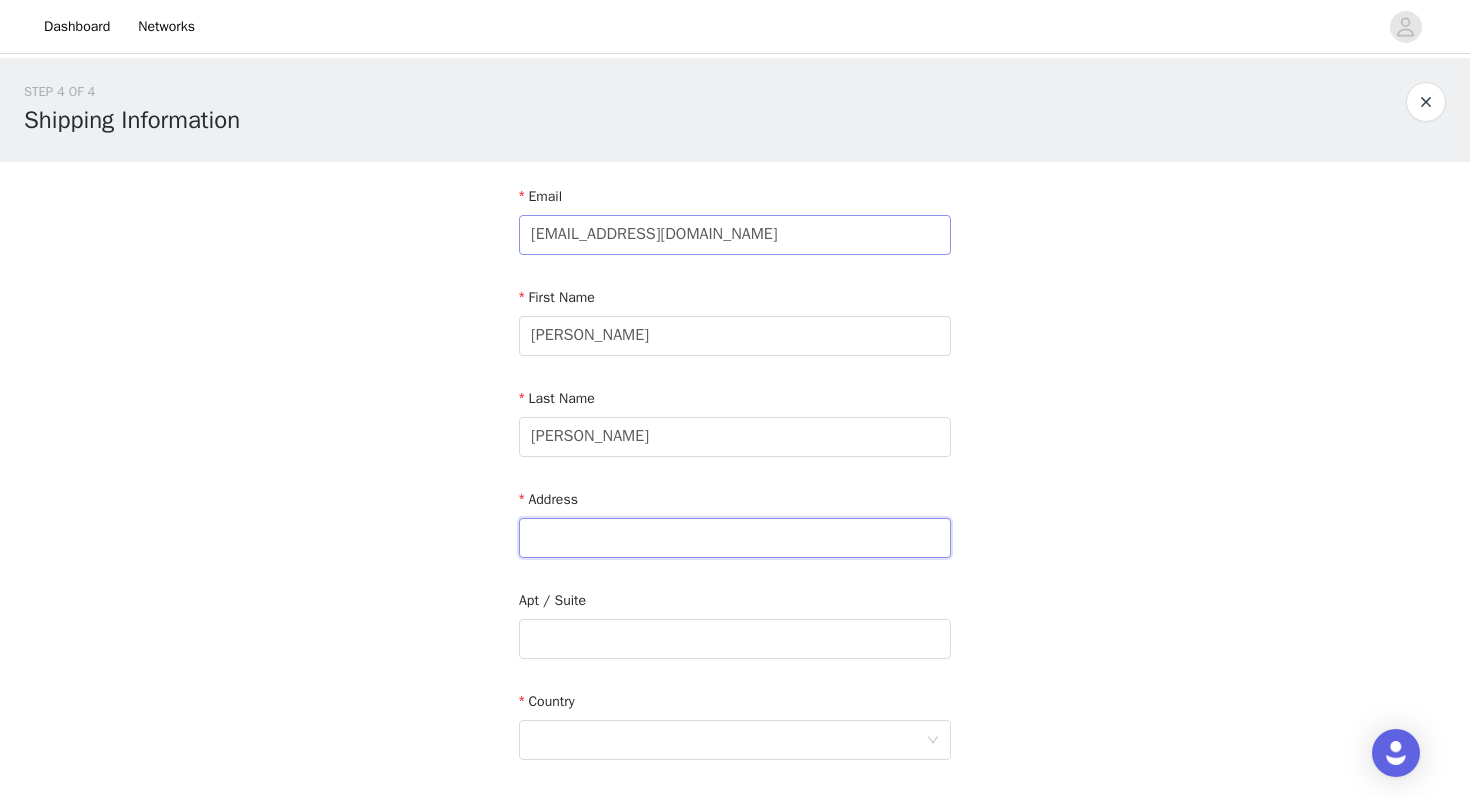 type on "2324 Cedar Place Drive" 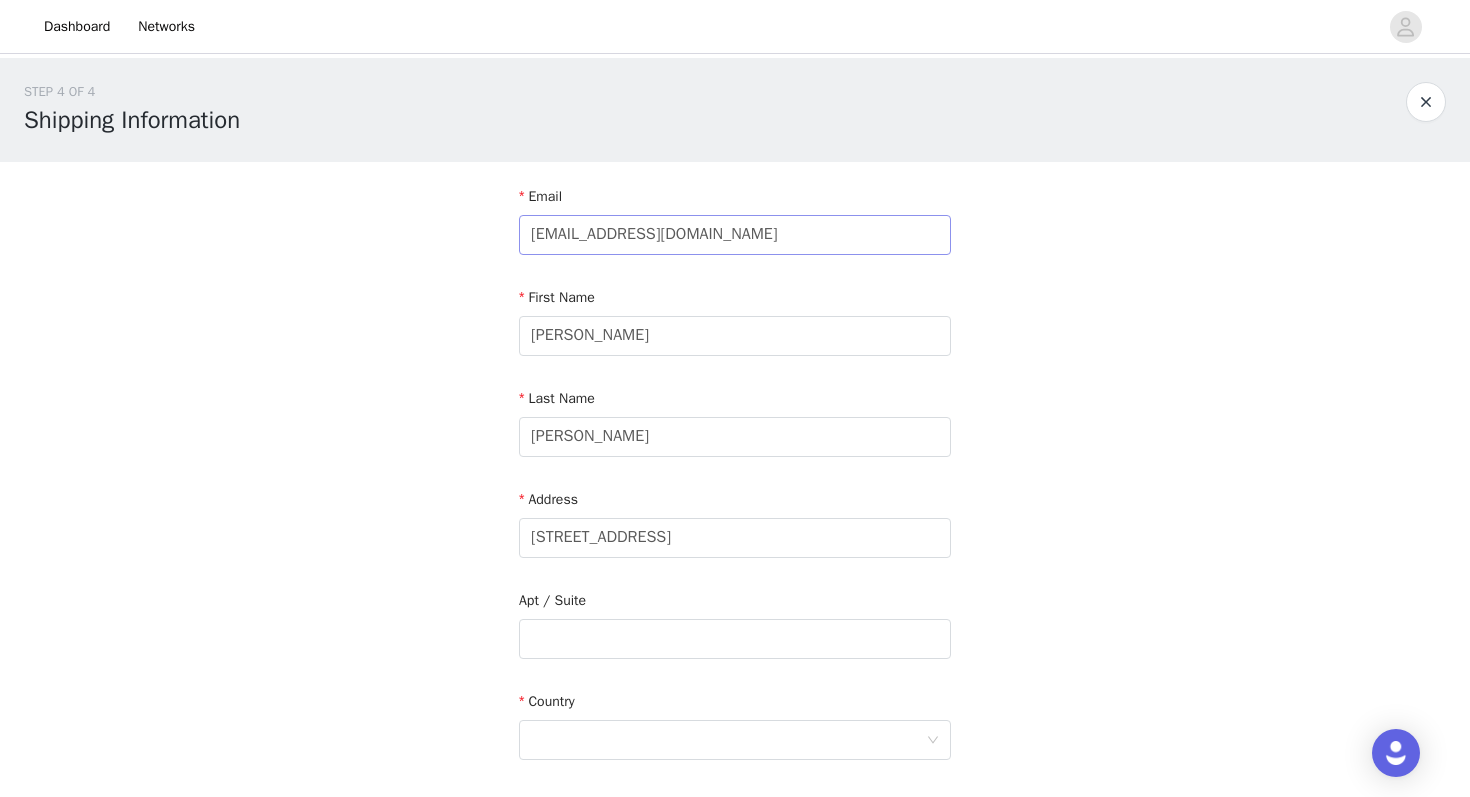 type on "Conroe" 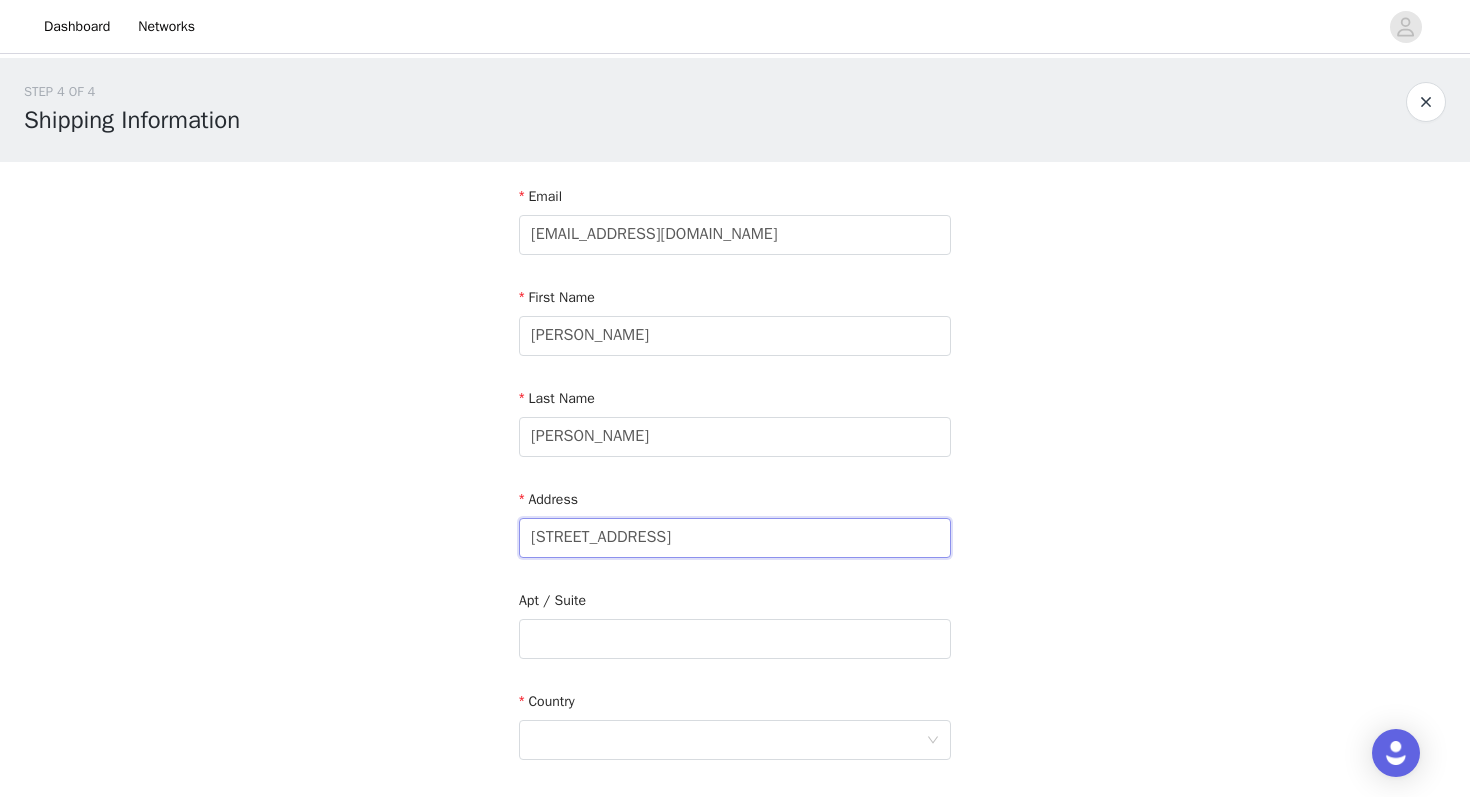 click on "2324 Cedar Place Drive" at bounding box center (735, 538) 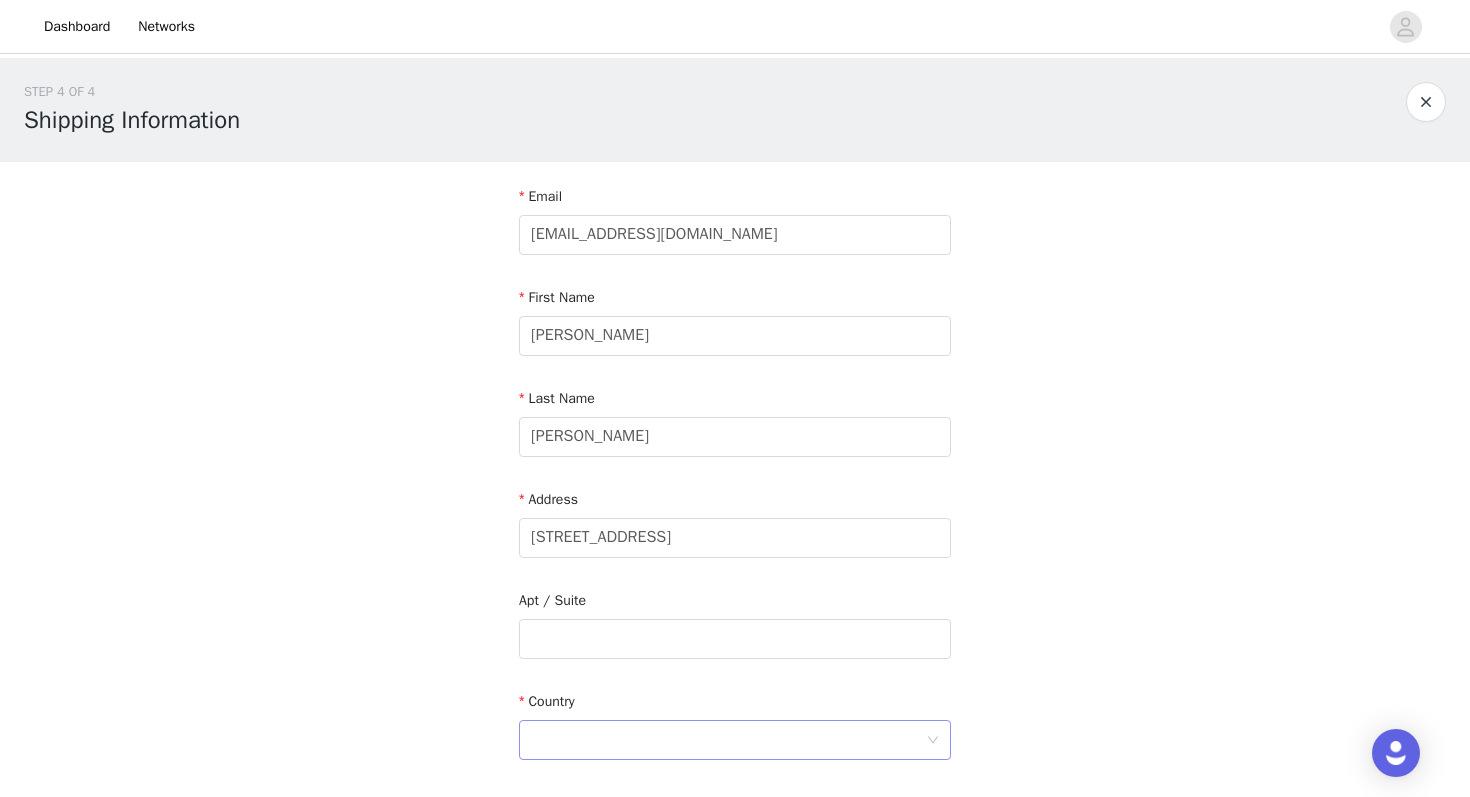 click at bounding box center [728, 740] 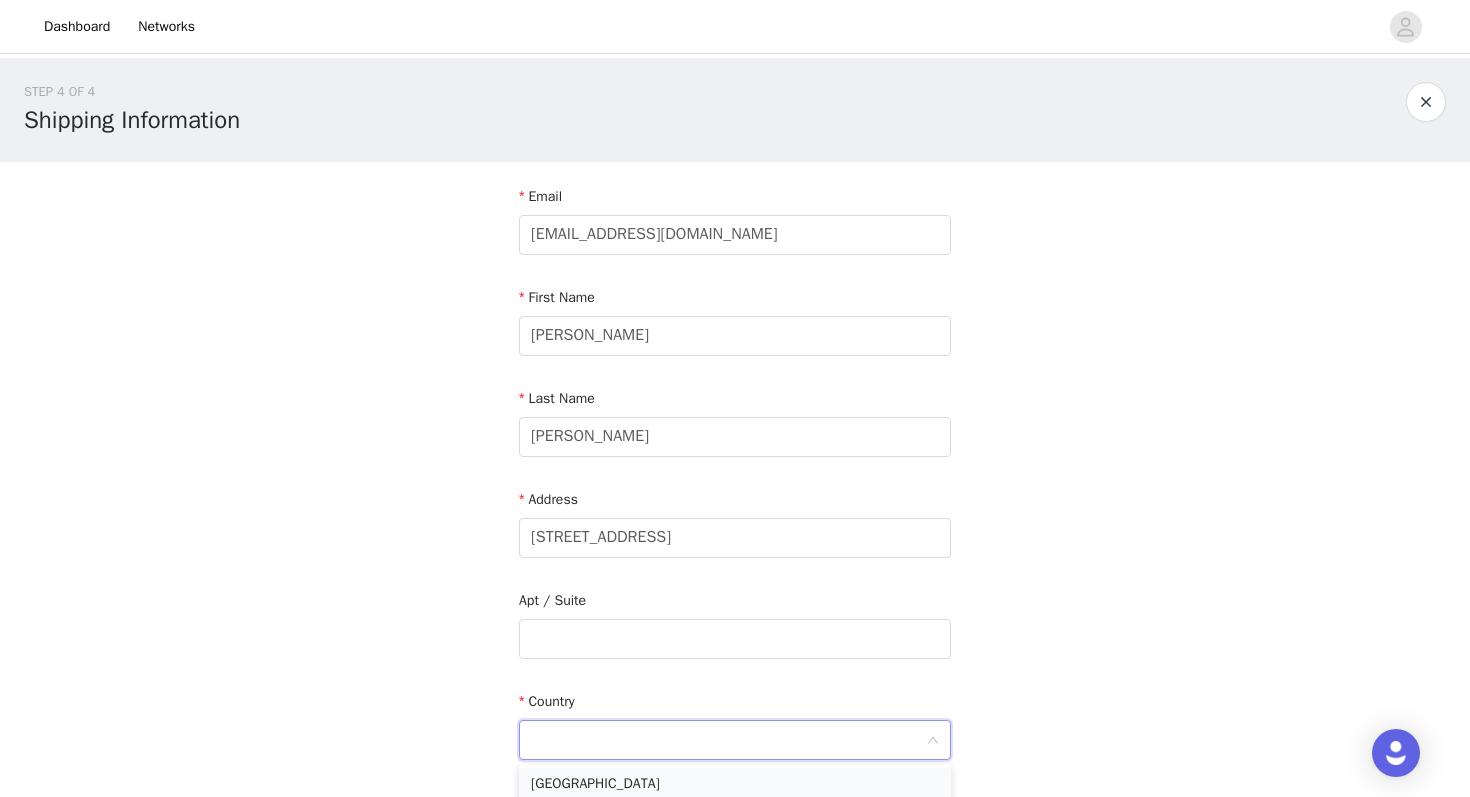click on "[GEOGRAPHIC_DATA]" at bounding box center (735, 784) 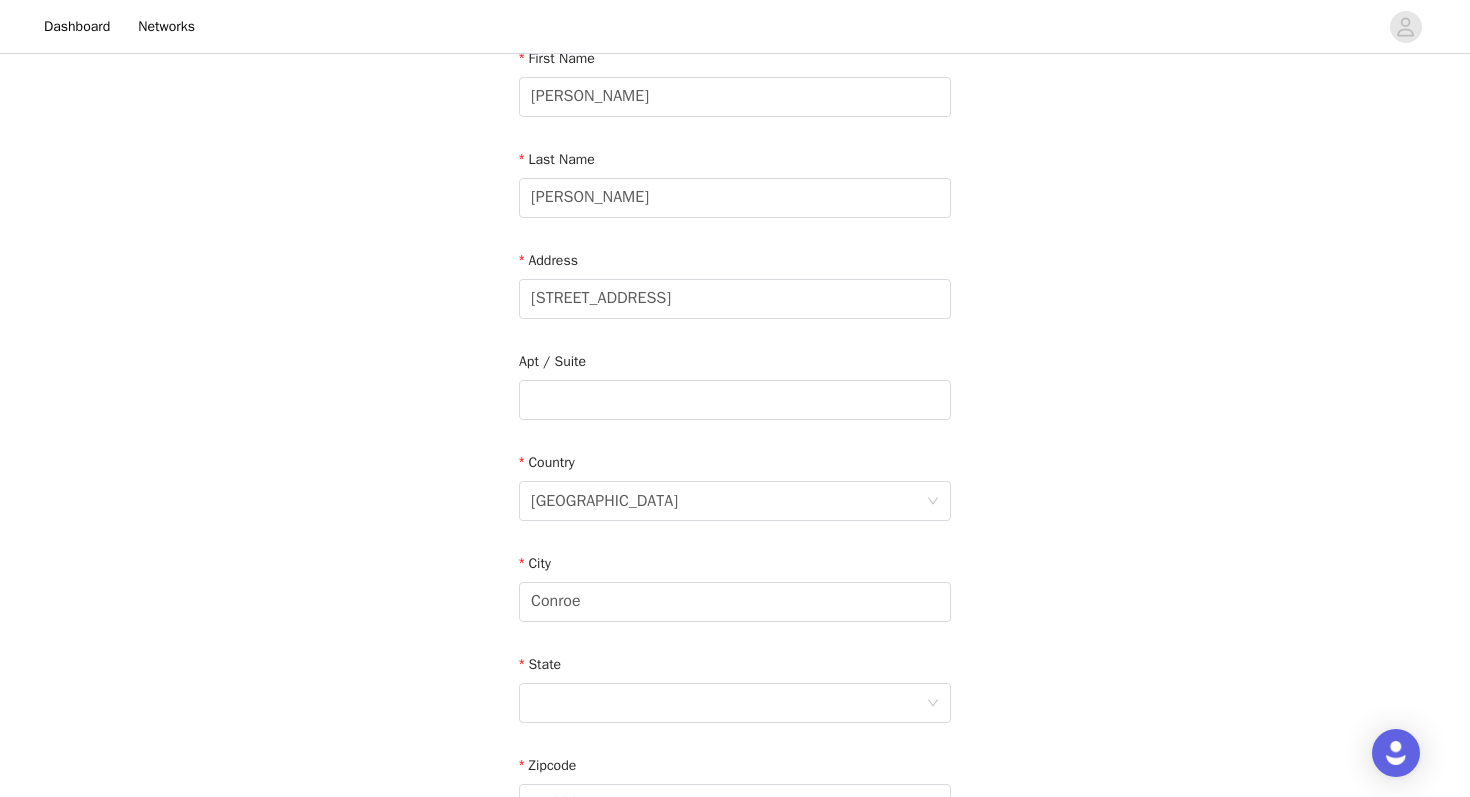 scroll, scrollTop: 257, scrollLeft: 0, axis: vertical 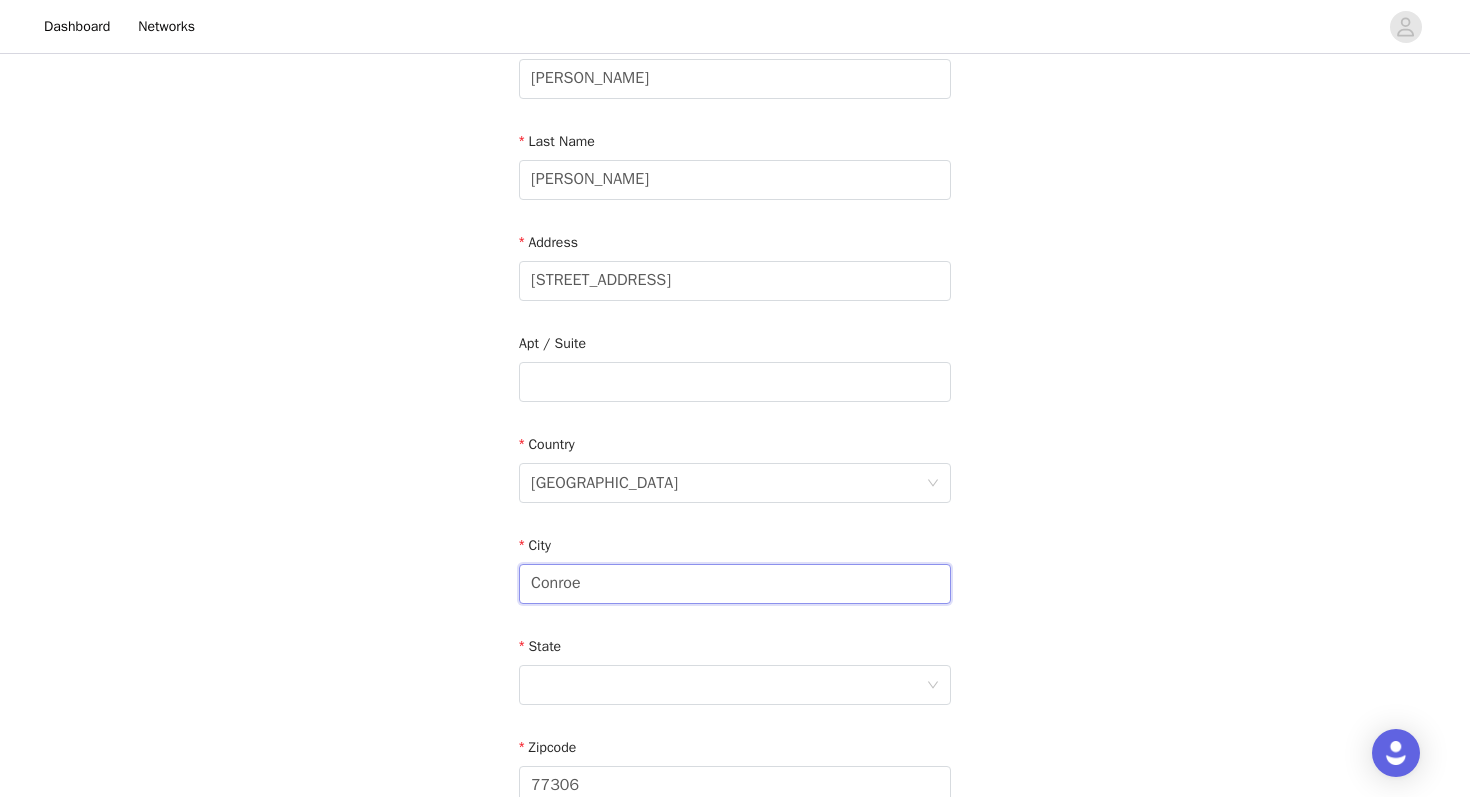 click on "Conroe" at bounding box center [735, 584] 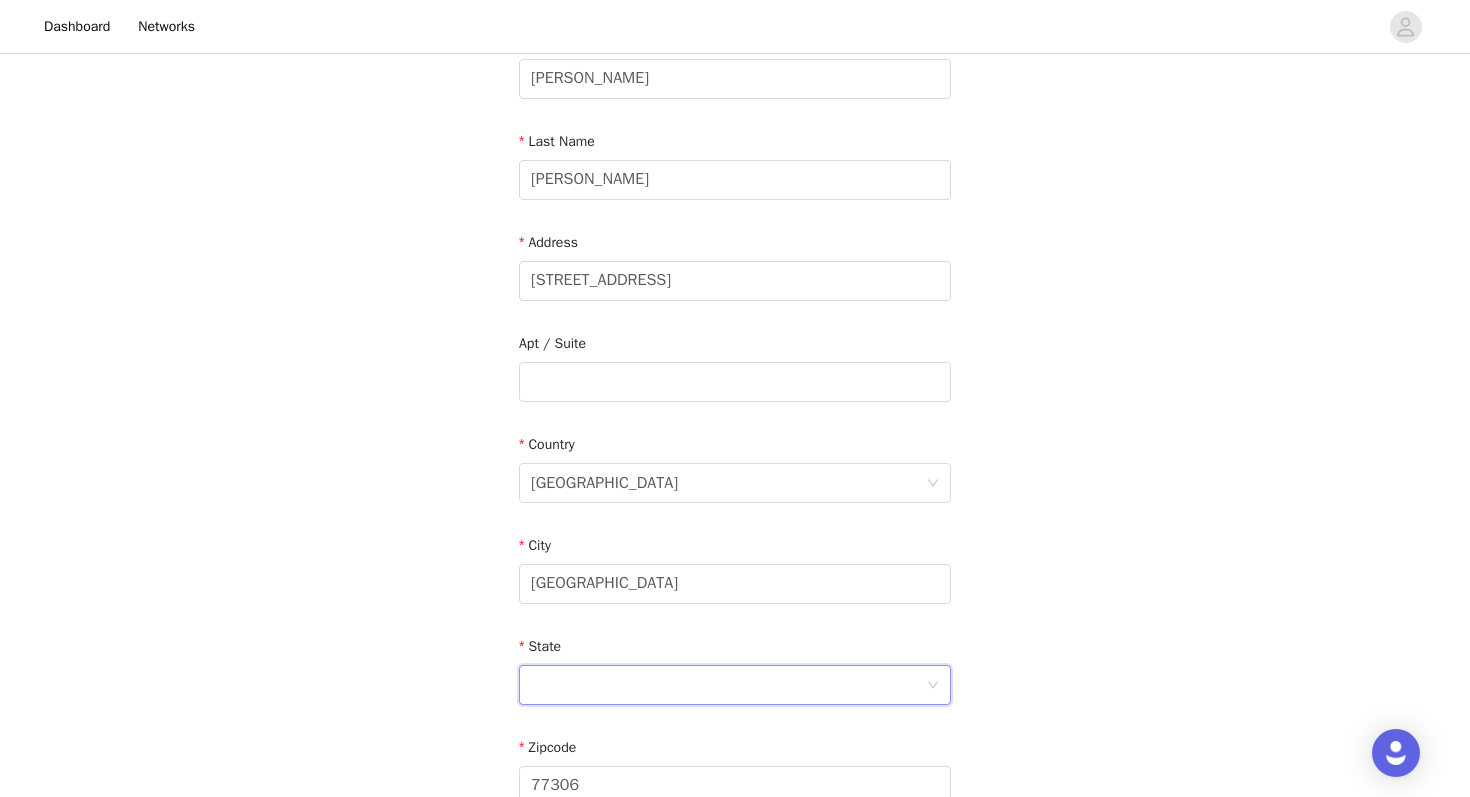 click at bounding box center (728, 685) 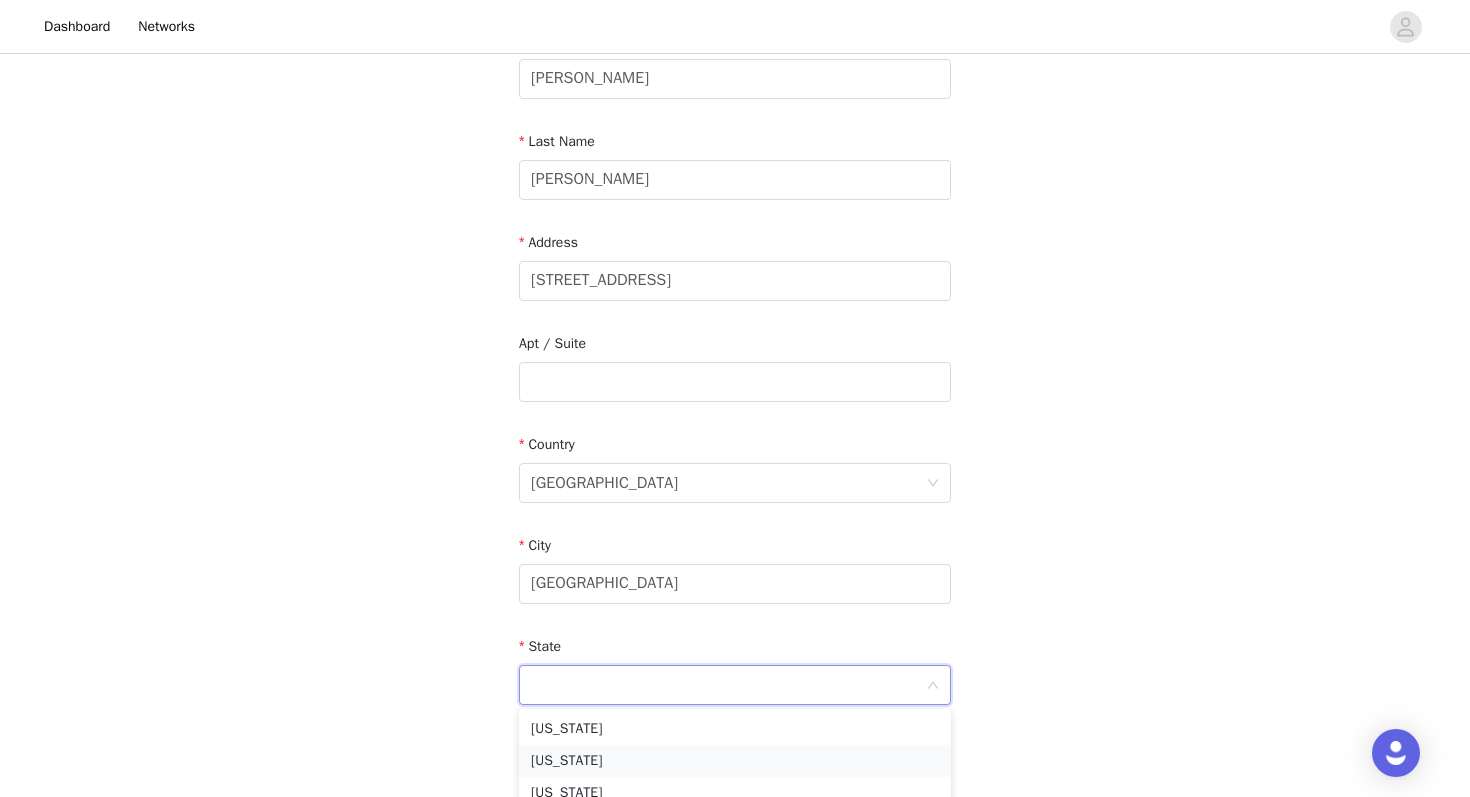 type on "k" 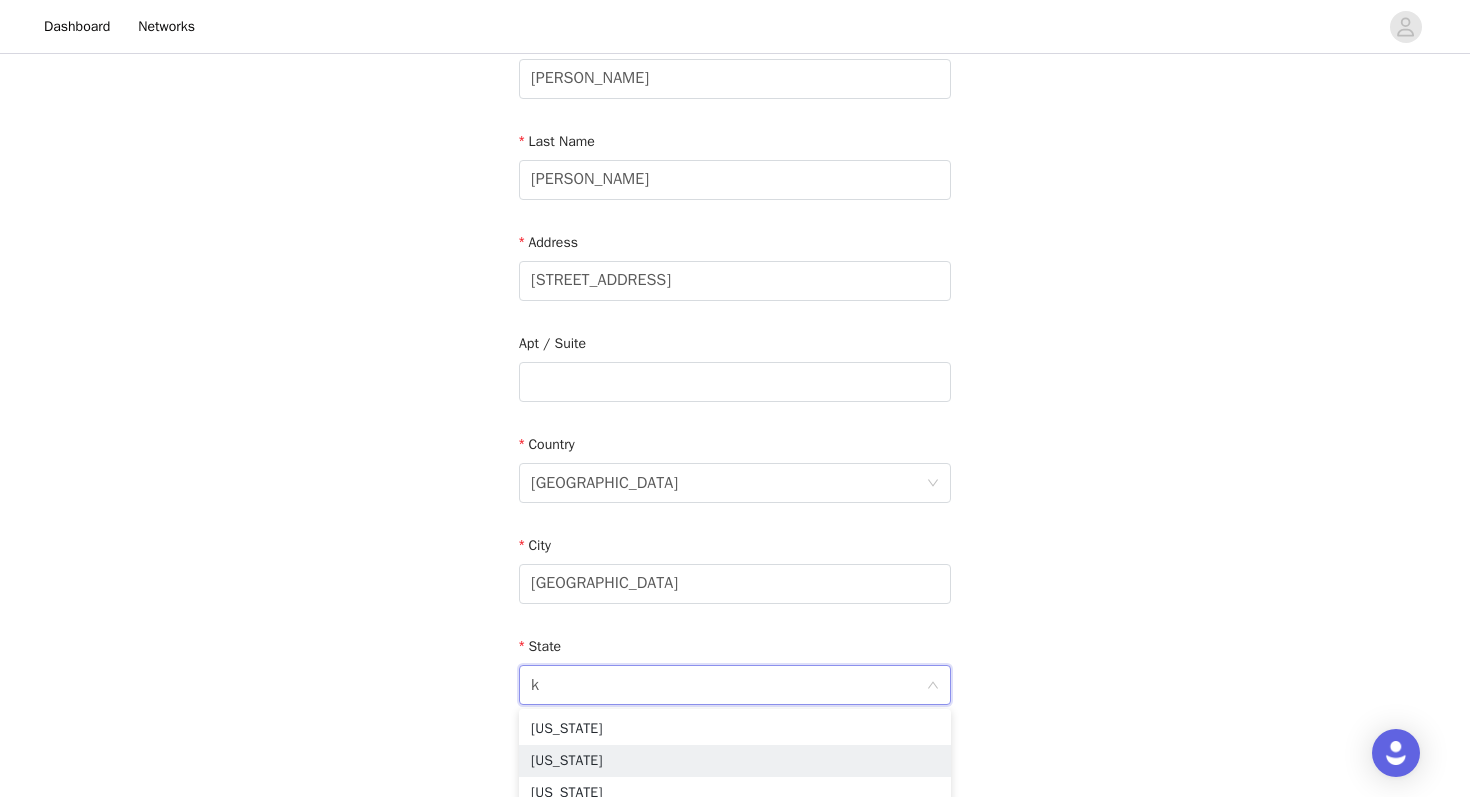 scroll, scrollTop: 46, scrollLeft: 0, axis: vertical 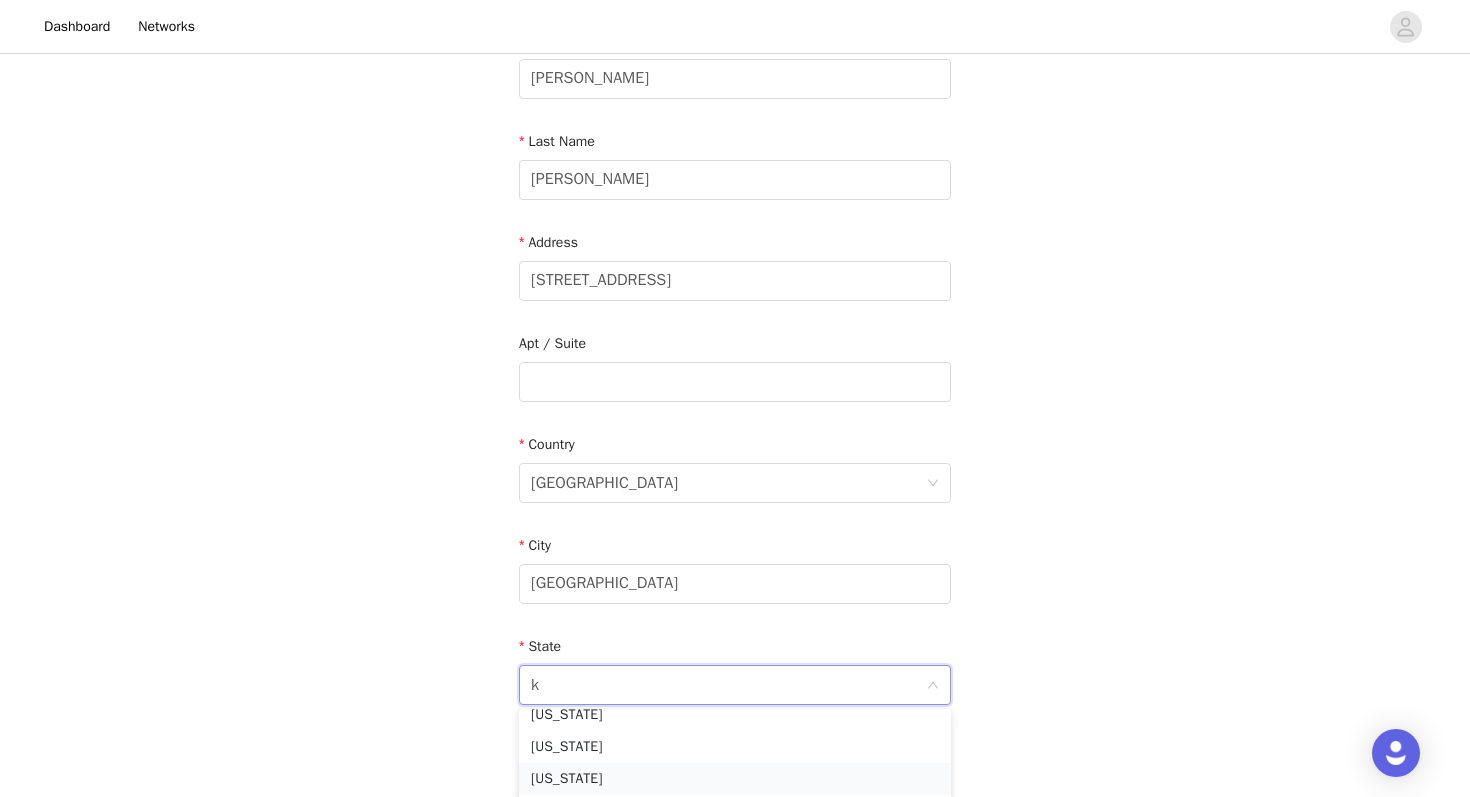 click on "Kentucky" at bounding box center (735, 779) 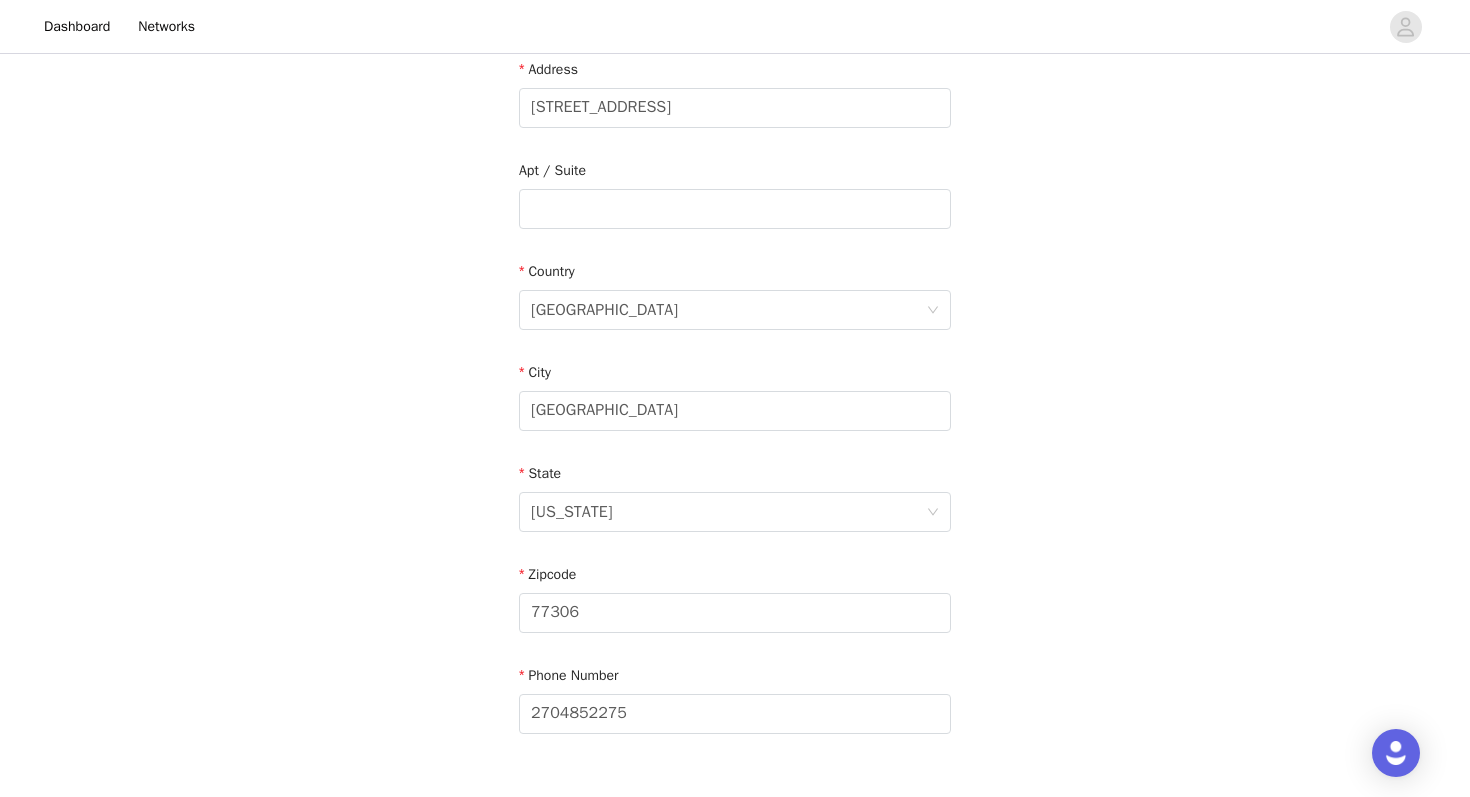scroll, scrollTop: 566, scrollLeft: 0, axis: vertical 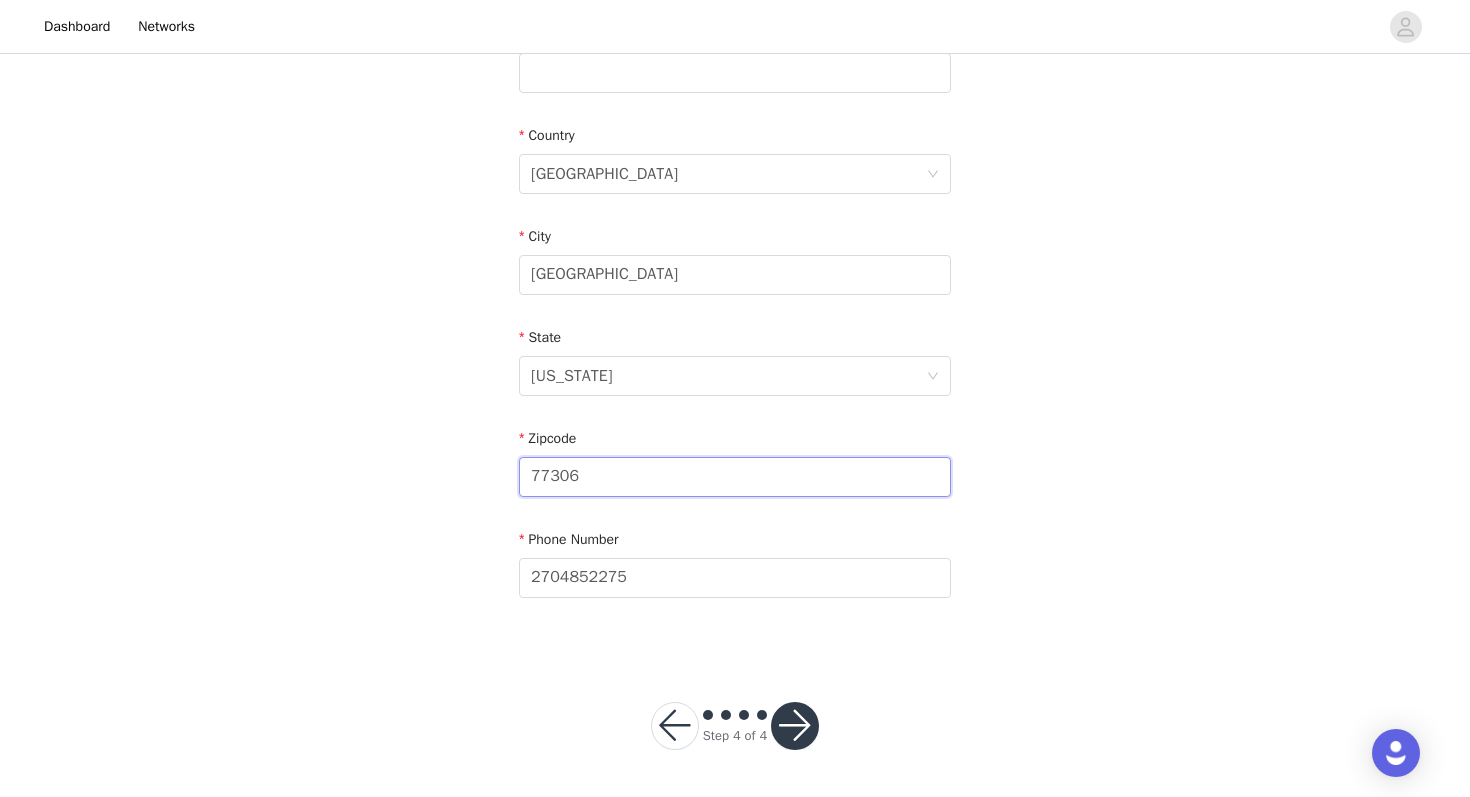 click on "77306" at bounding box center [735, 477] 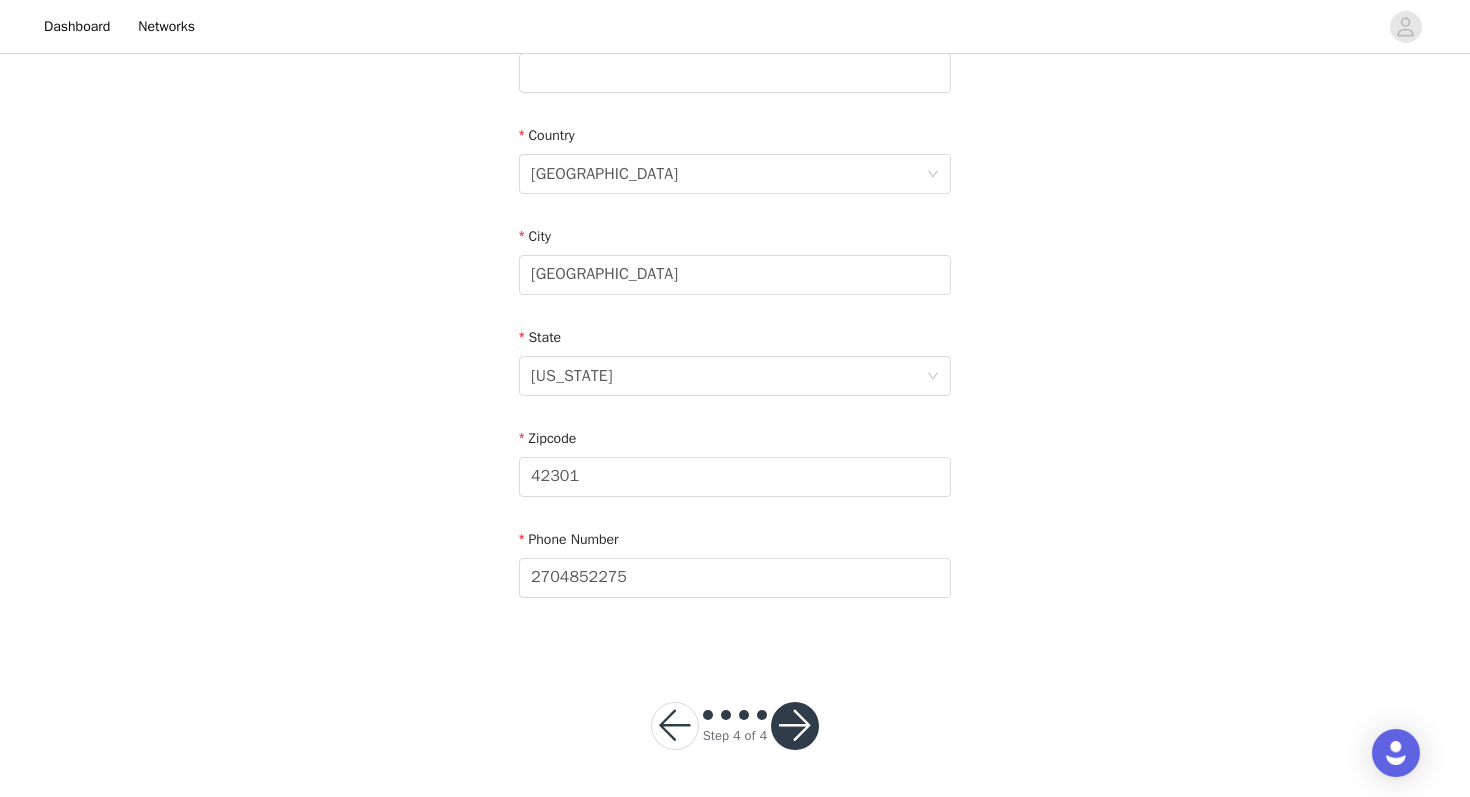 click at bounding box center (795, 726) 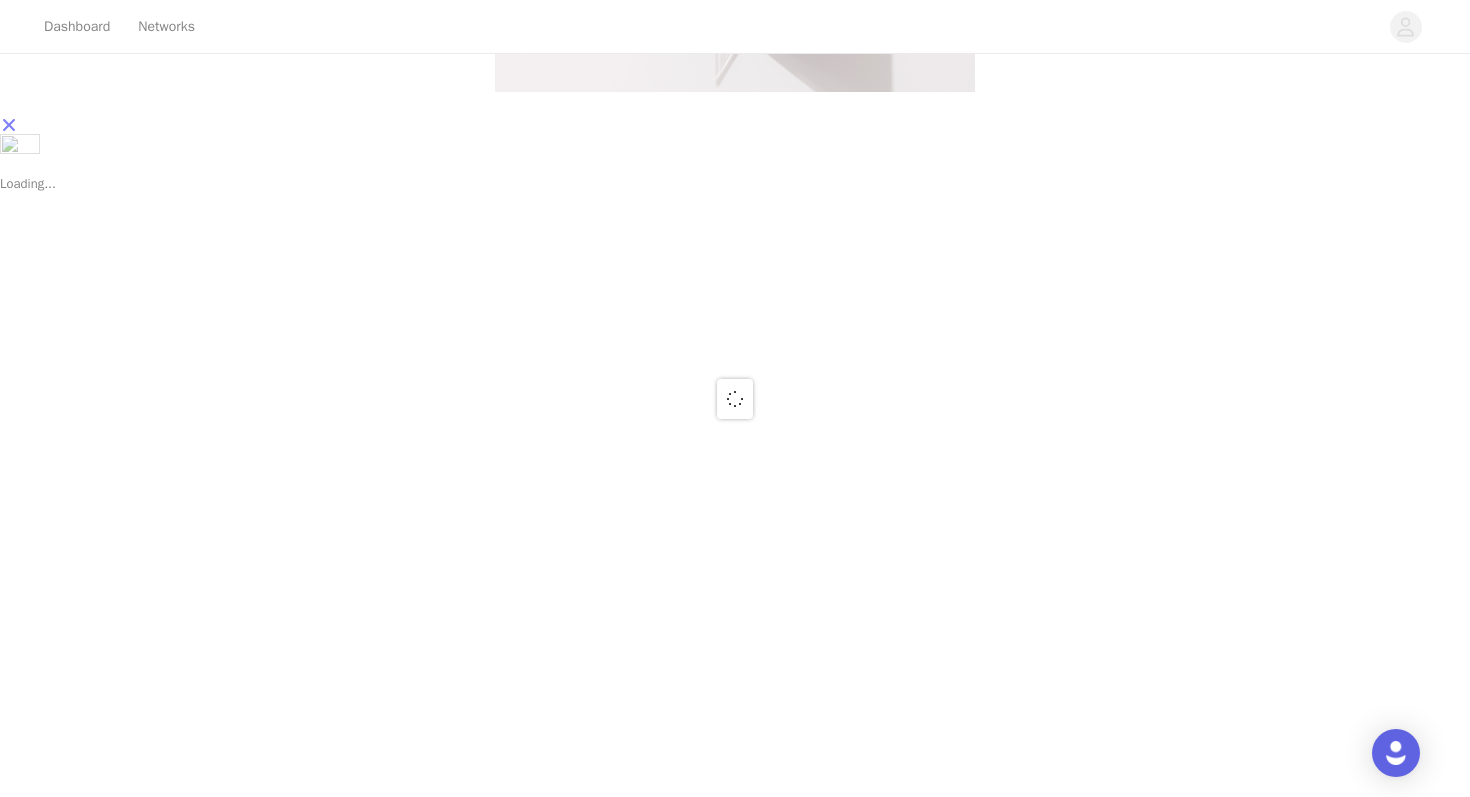 scroll, scrollTop: 0, scrollLeft: 0, axis: both 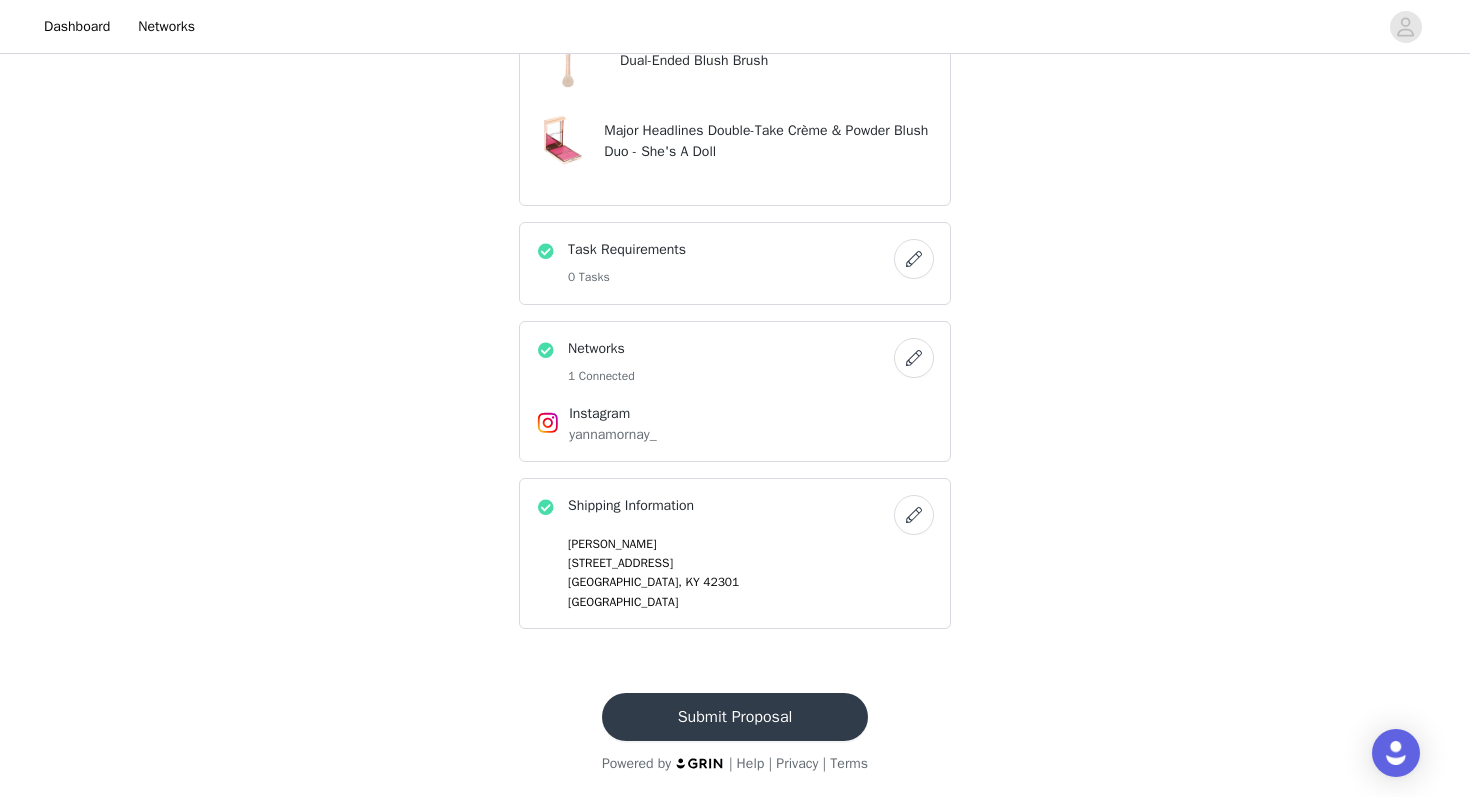 click on "Submit Proposal" at bounding box center [735, 717] 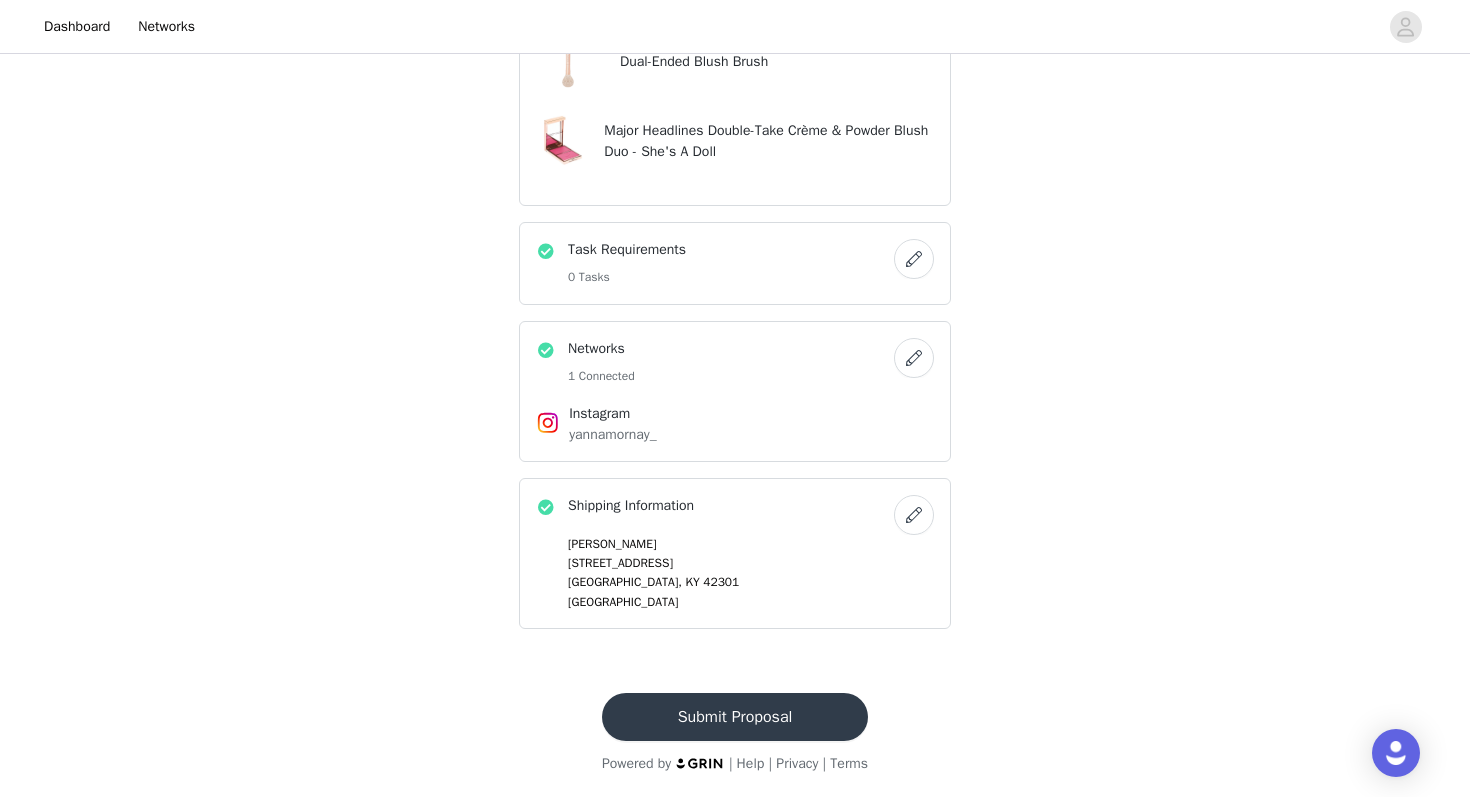scroll, scrollTop: 0, scrollLeft: 0, axis: both 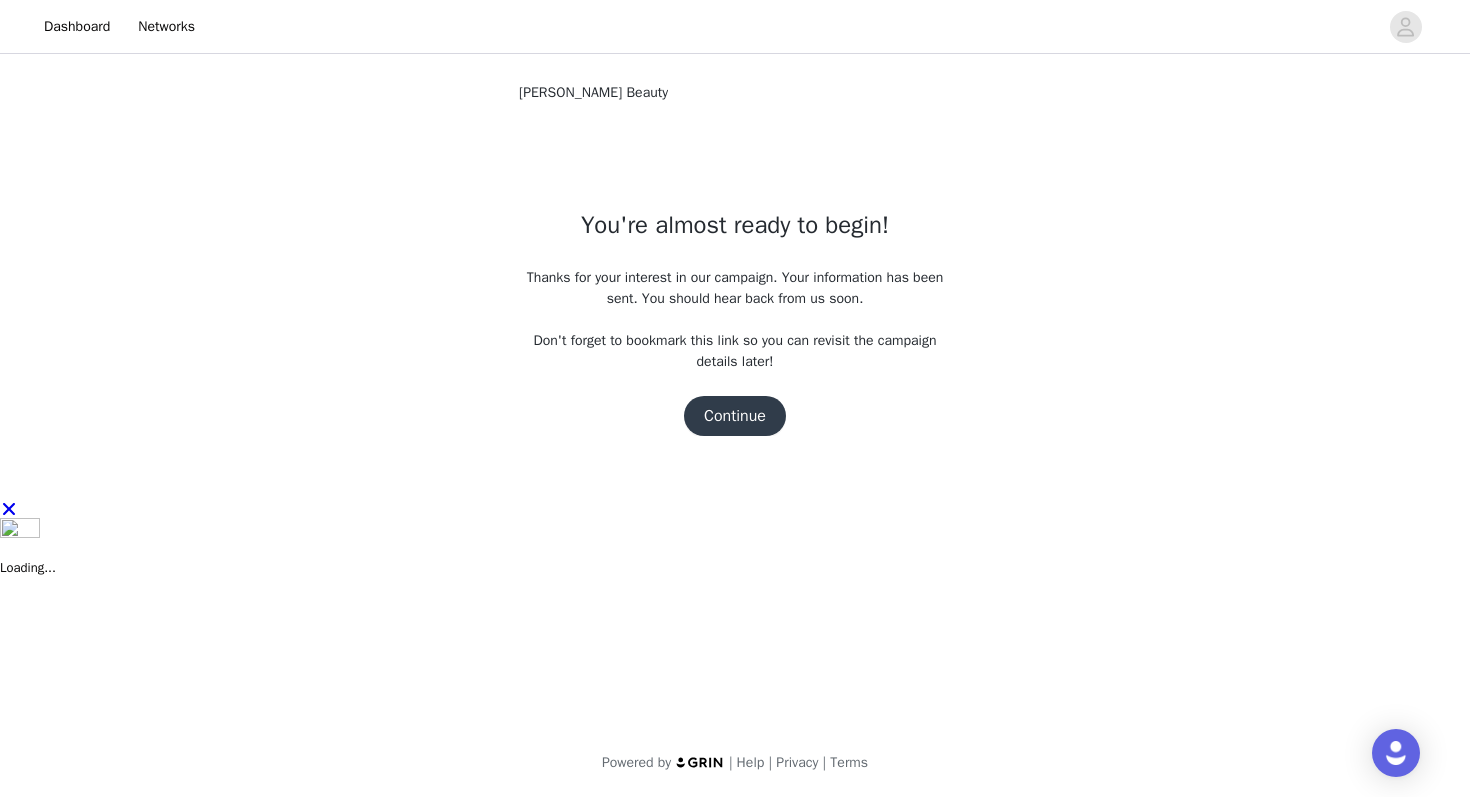 click on "Continue" at bounding box center [735, 416] 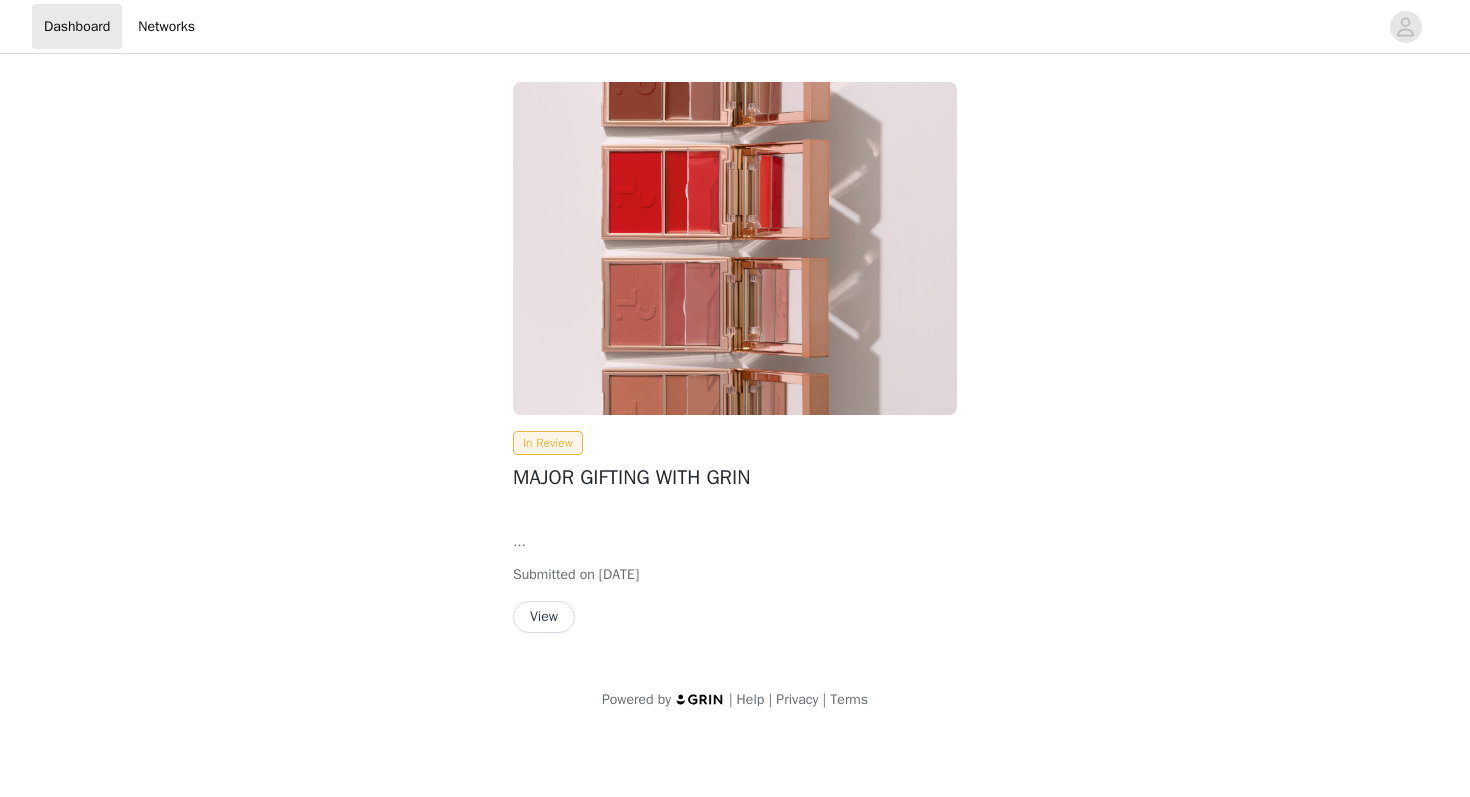 scroll, scrollTop: 0, scrollLeft: 0, axis: both 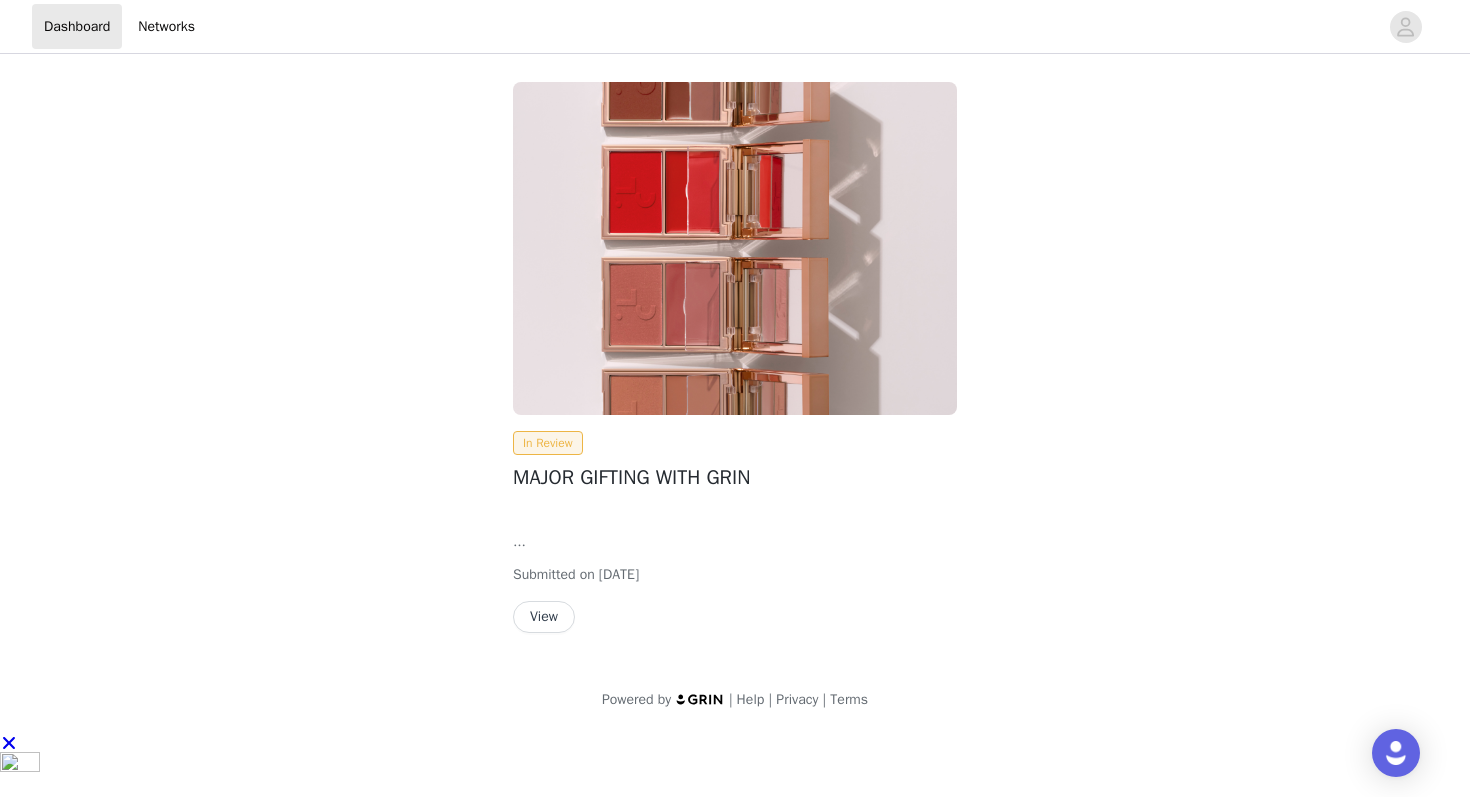 click on "View" at bounding box center [544, 617] 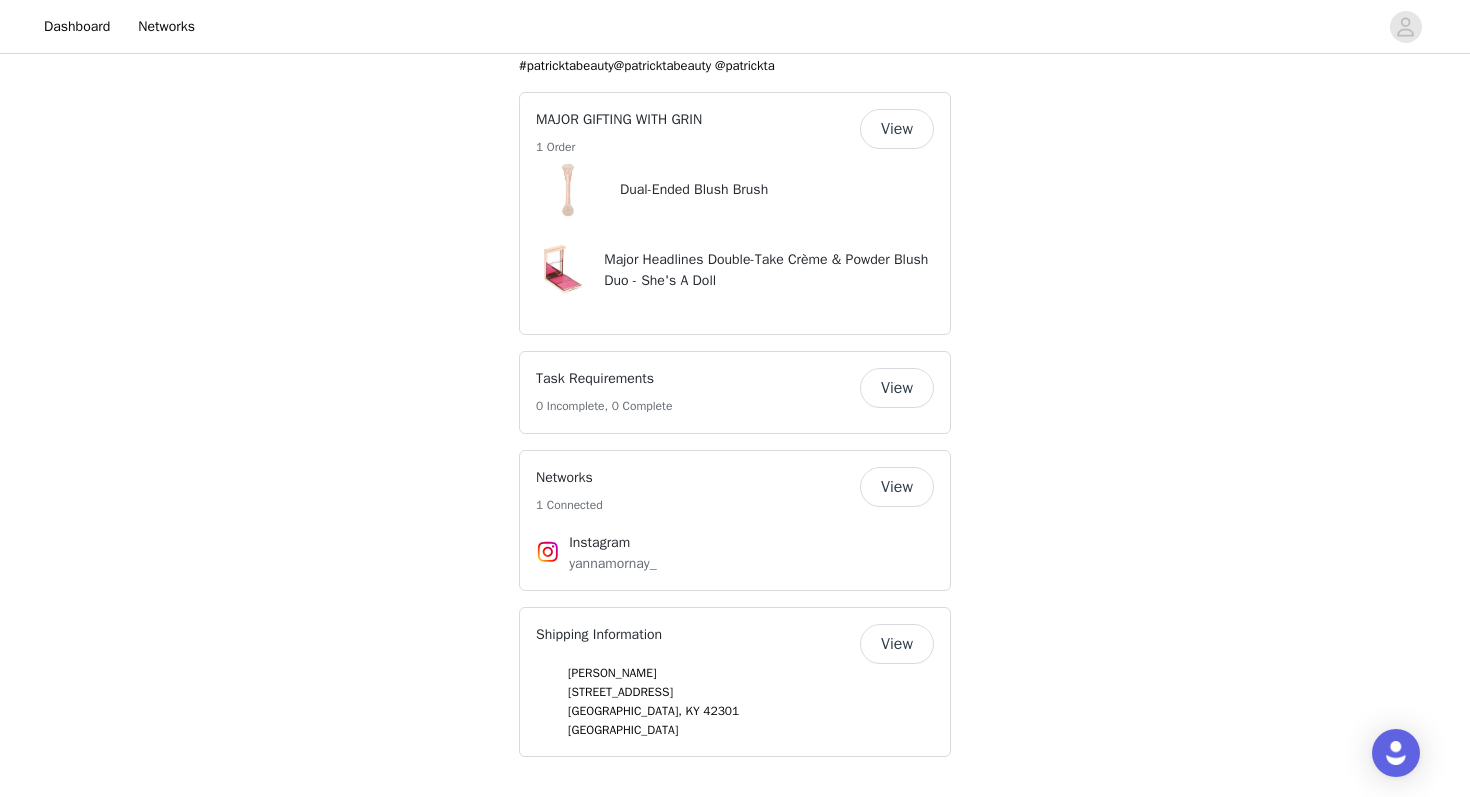 scroll, scrollTop: 0, scrollLeft: 0, axis: both 